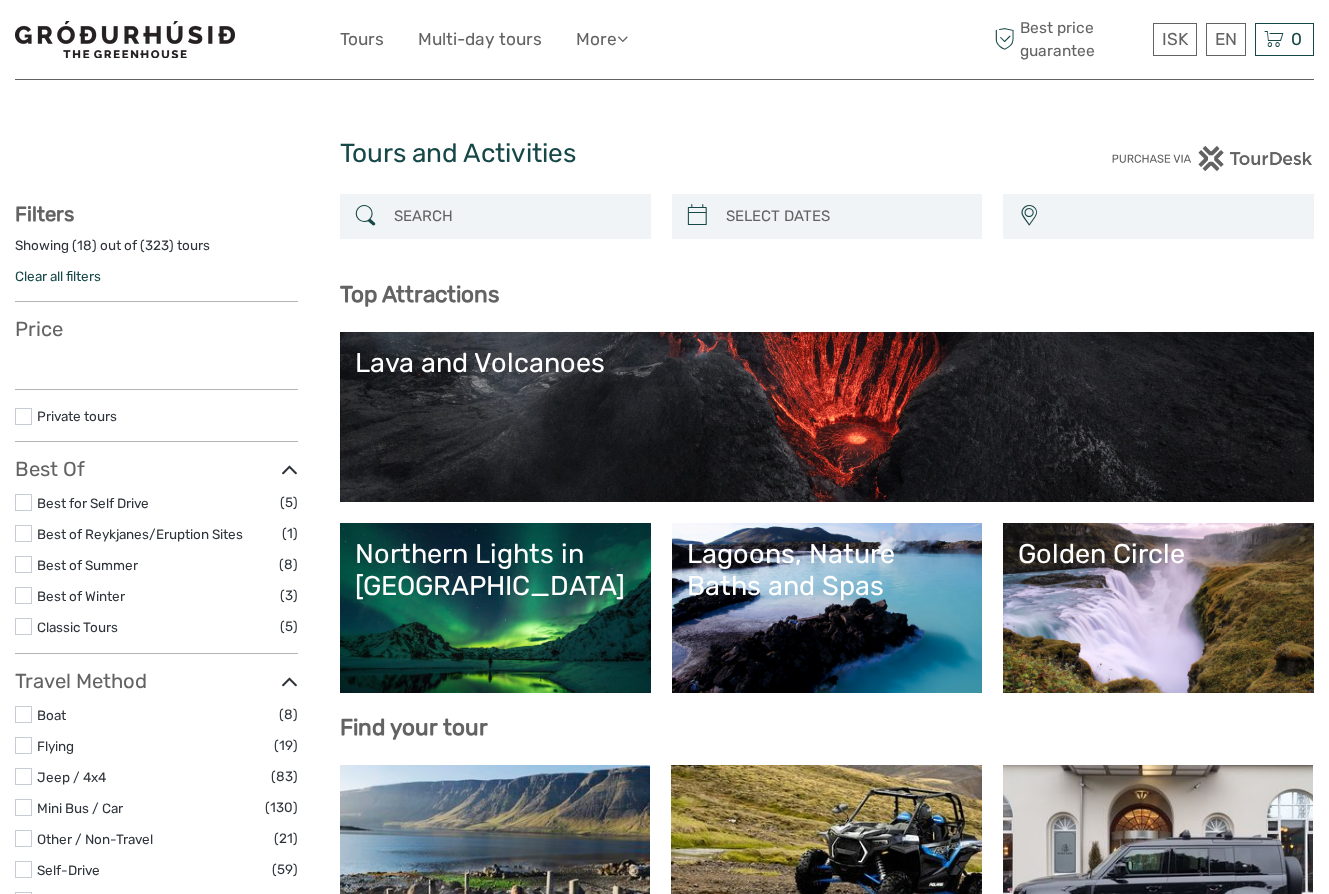 select 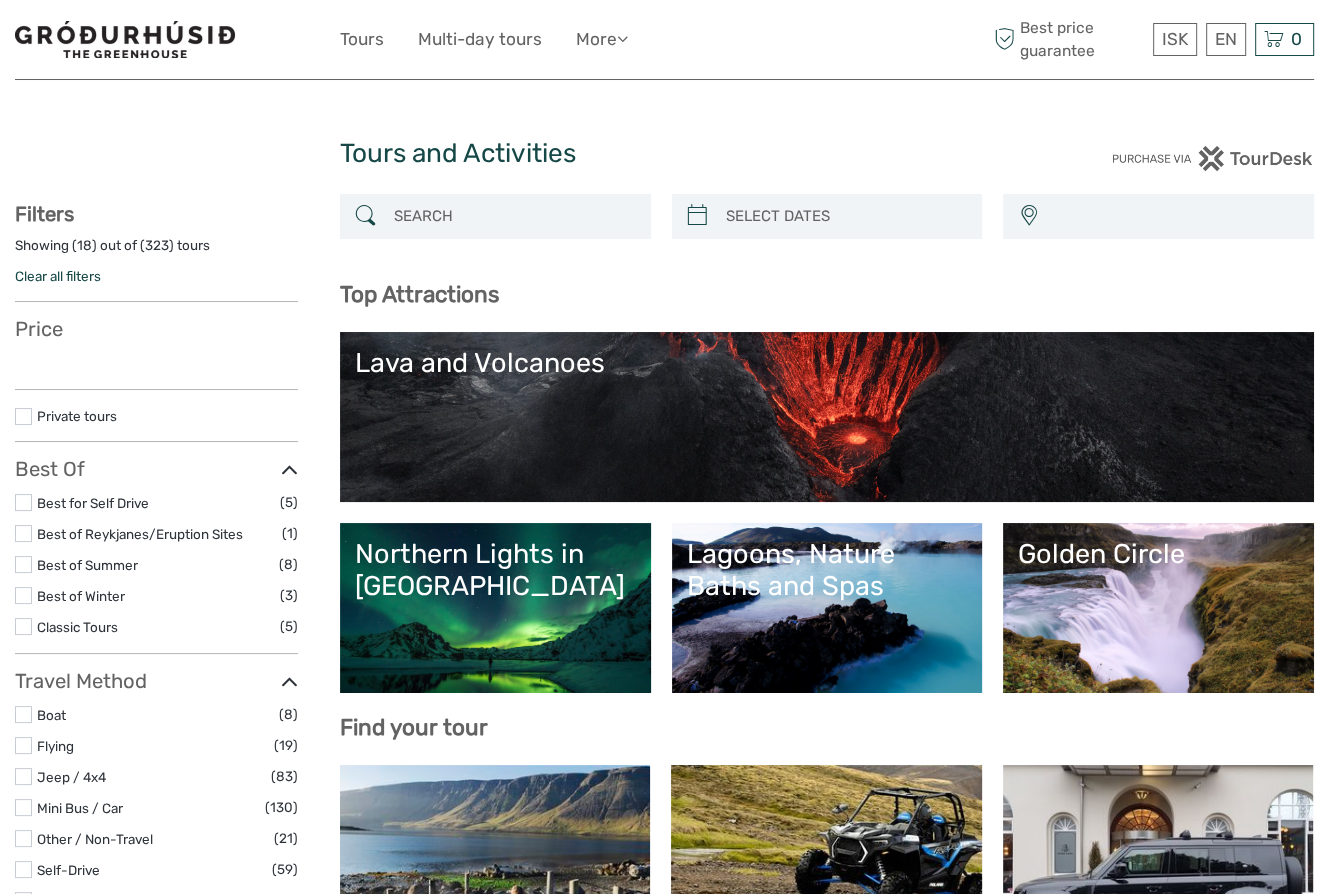 select 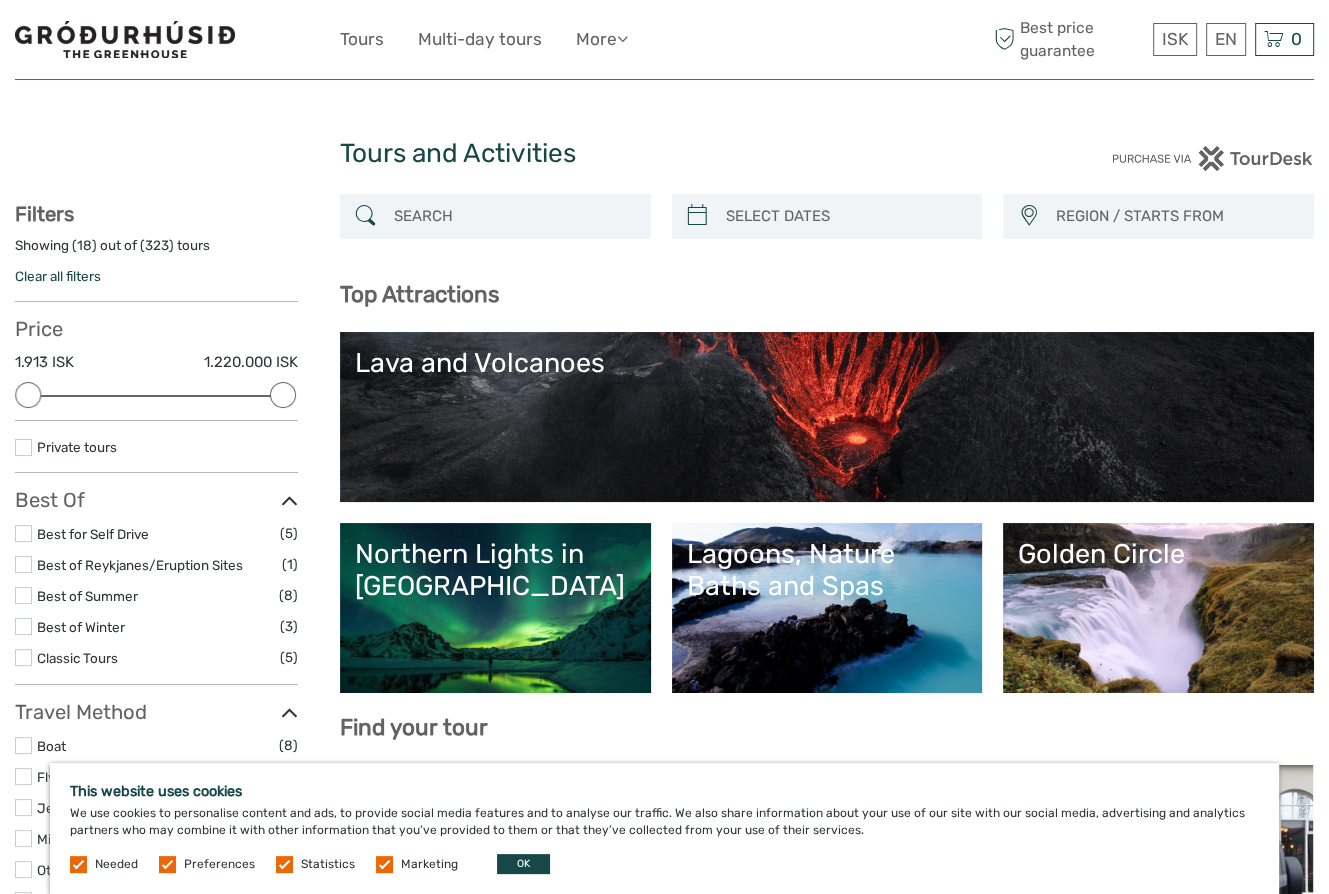 scroll, scrollTop: 0, scrollLeft: 0, axis: both 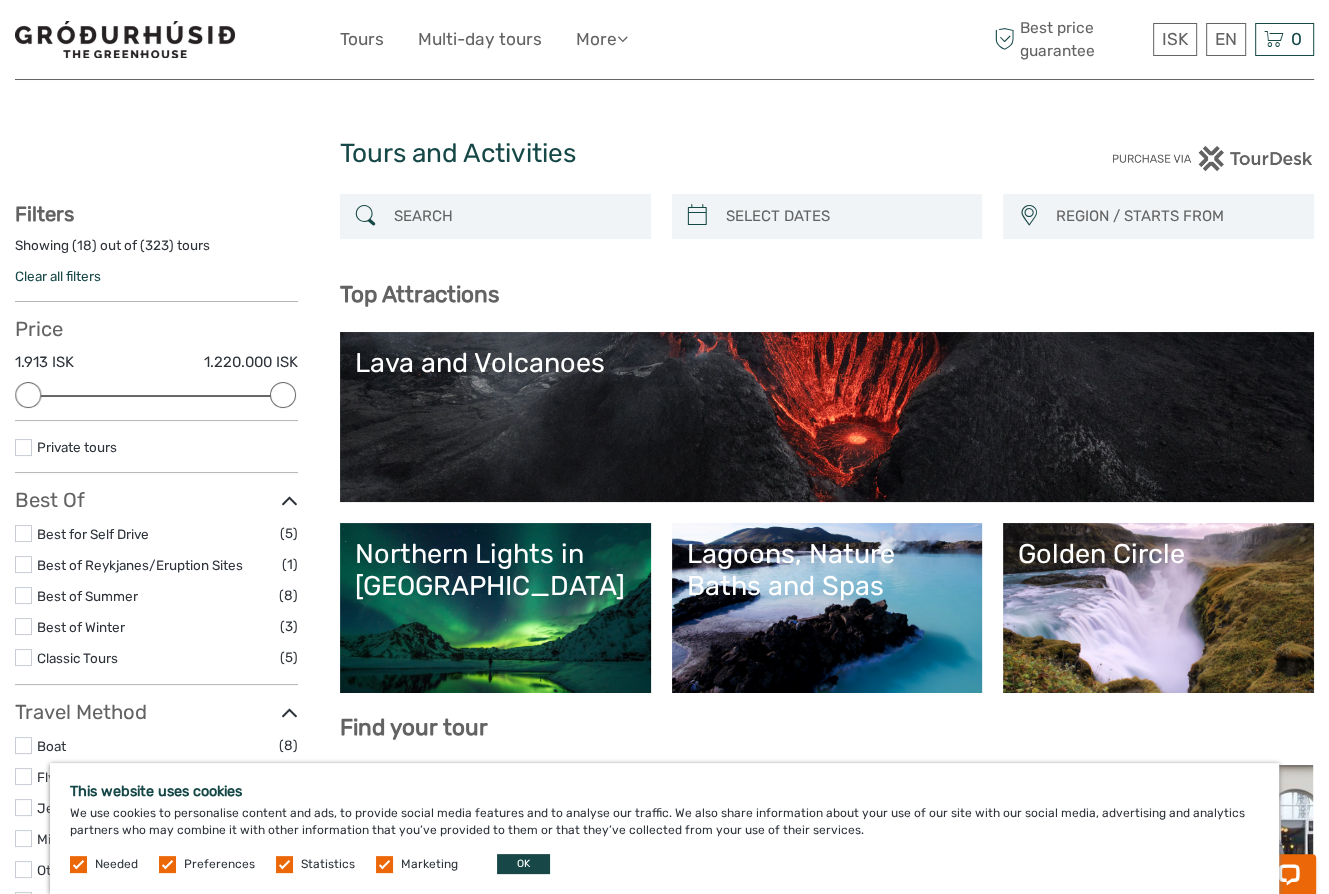 click on "Lava and Volcanoes" at bounding box center (827, 417) 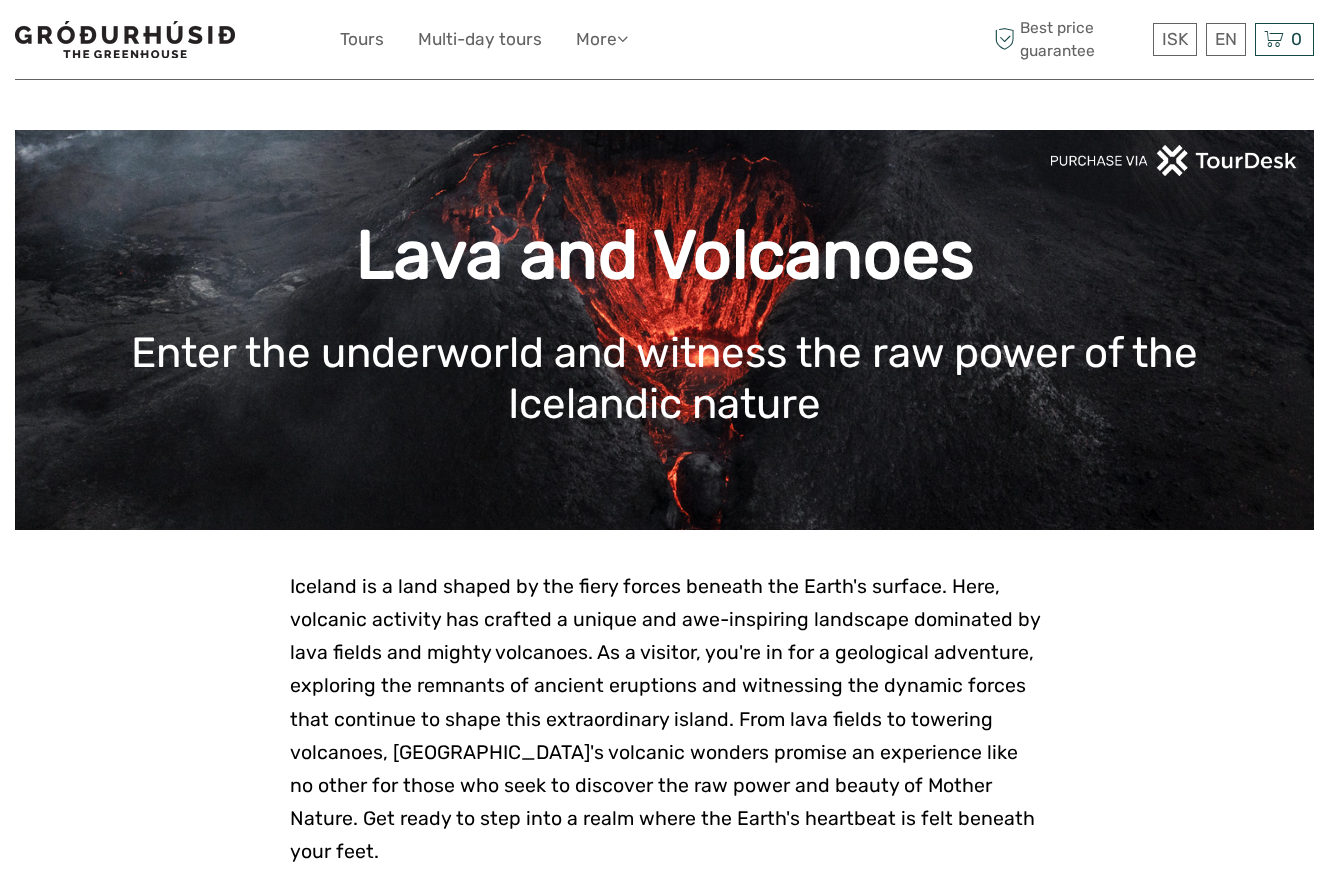scroll, scrollTop: 0, scrollLeft: 0, axis: both 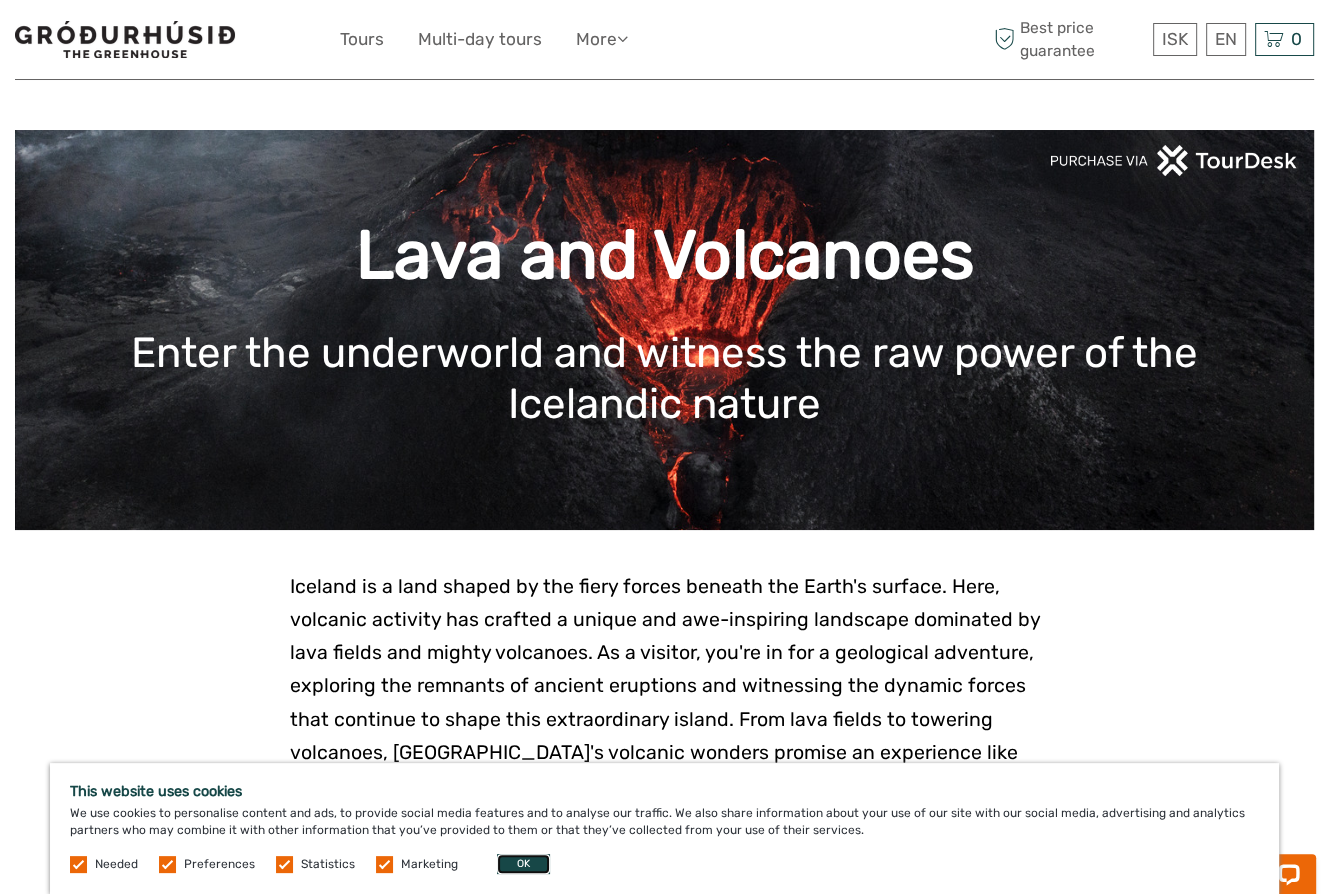 click on "OK" at bounding box center [523, 864] 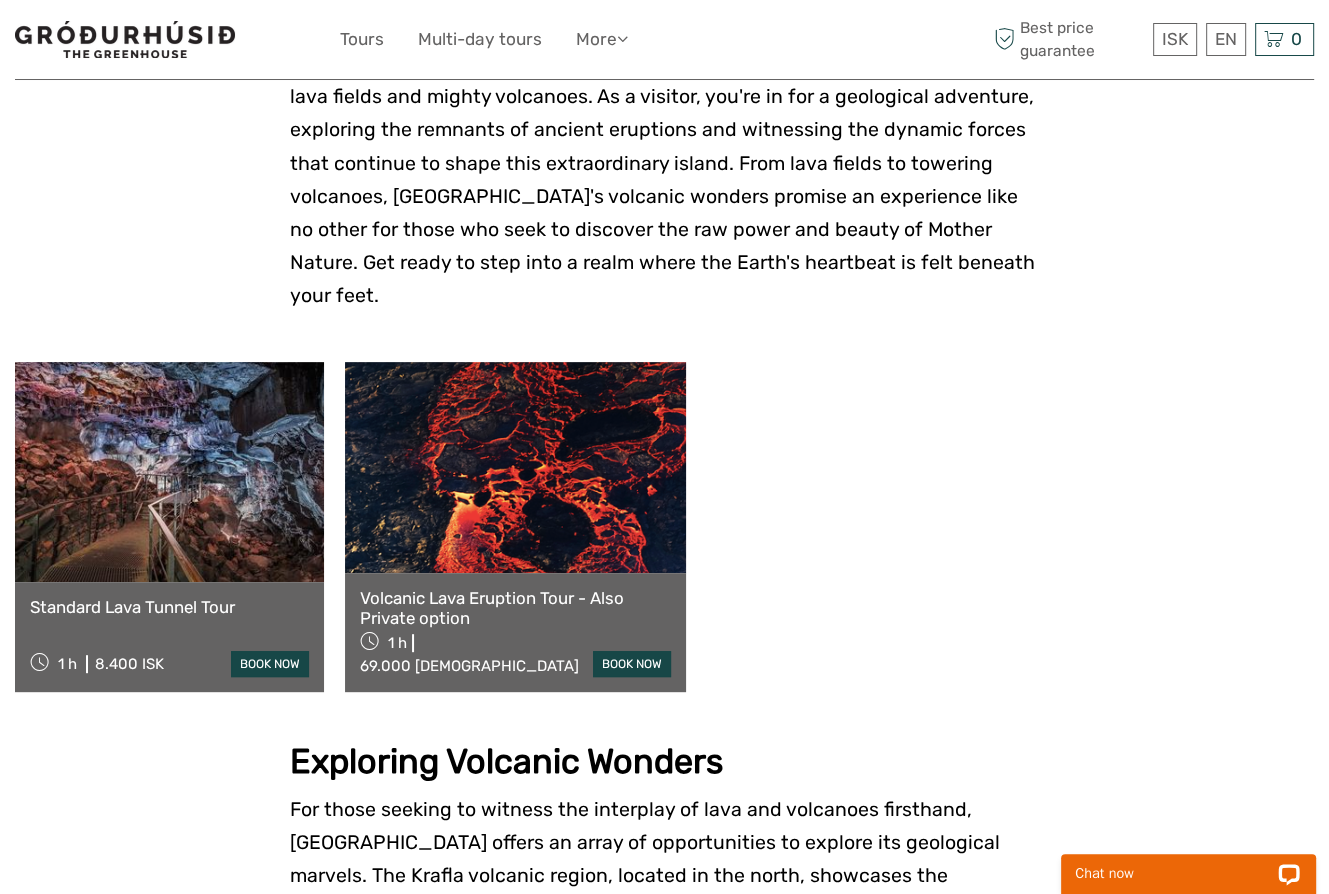 scroll, scrollTop: 600, scrollLeft: 0, axis: vertical 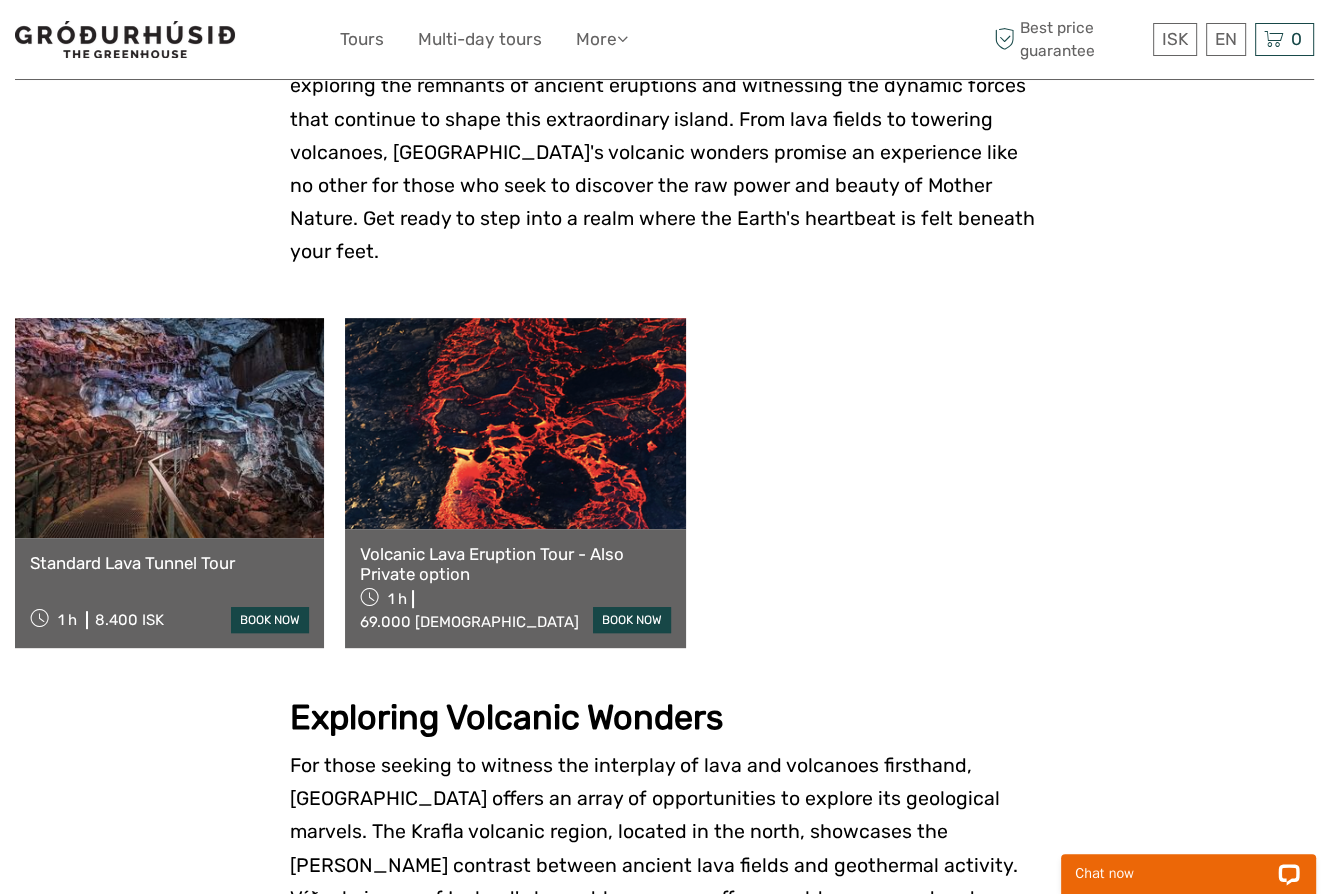 click at bounding box center [515, 423] 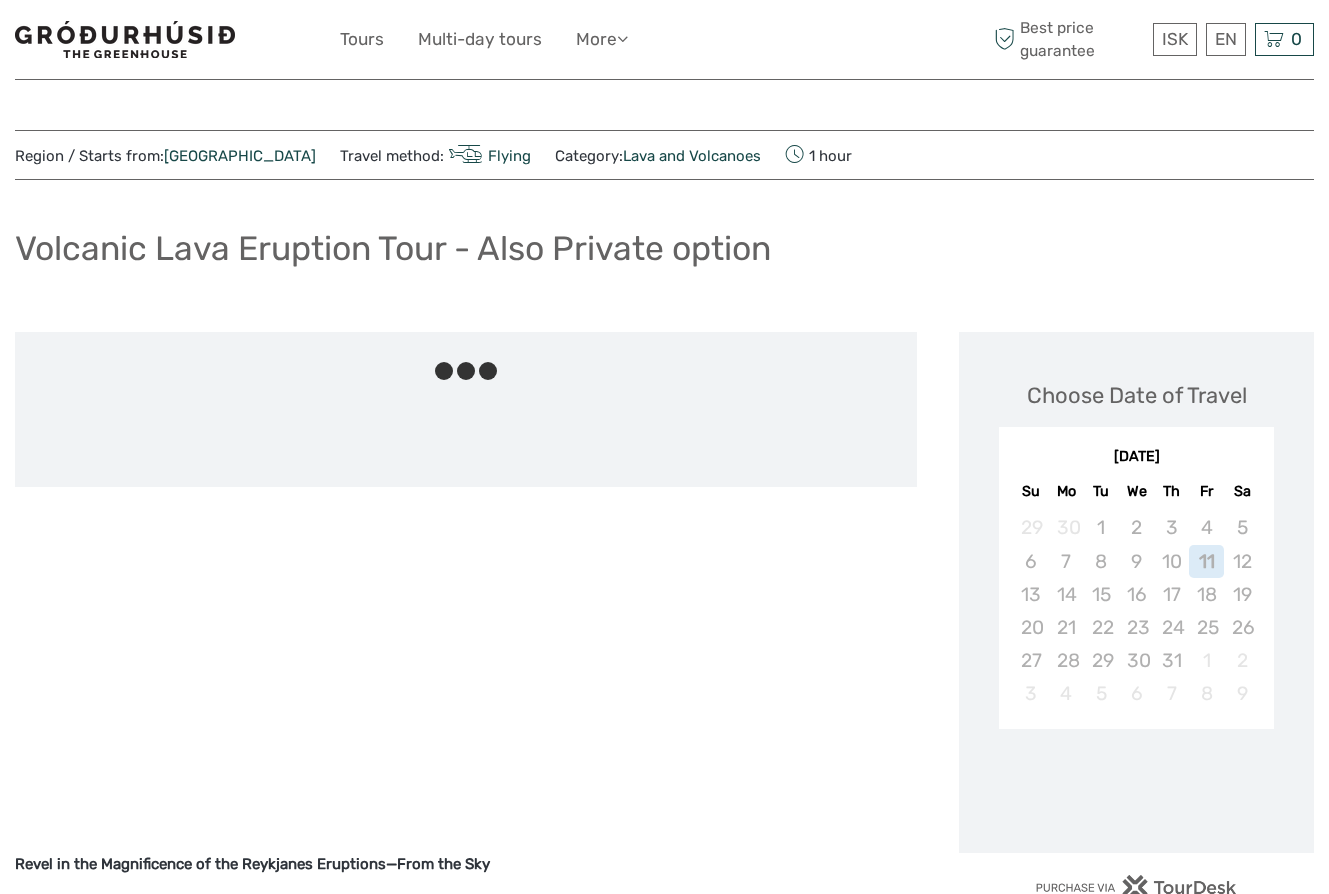 scroll, scrollTop: 0, scrollLeft: 0, axis: both 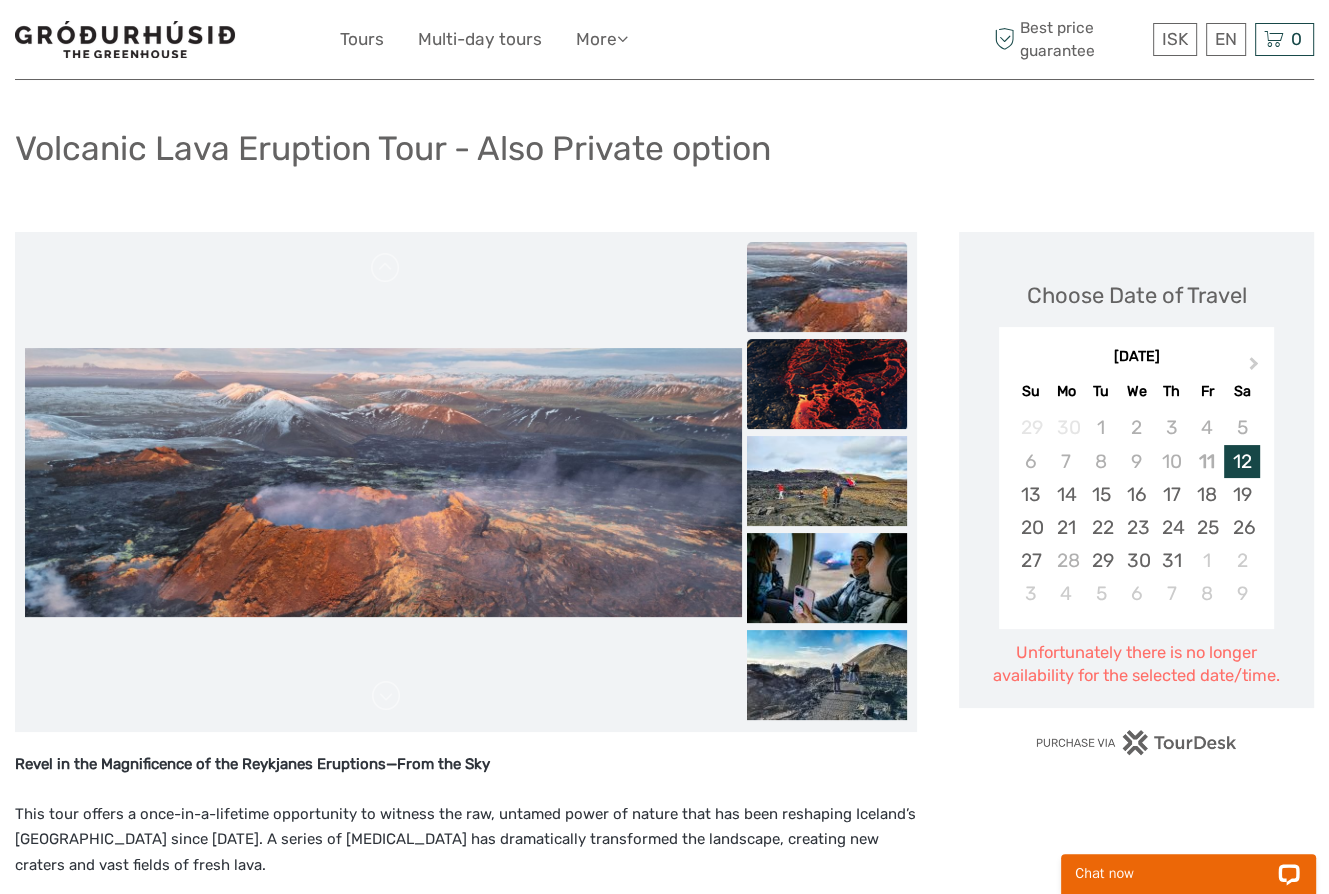 click at bounding box center [827, 384] 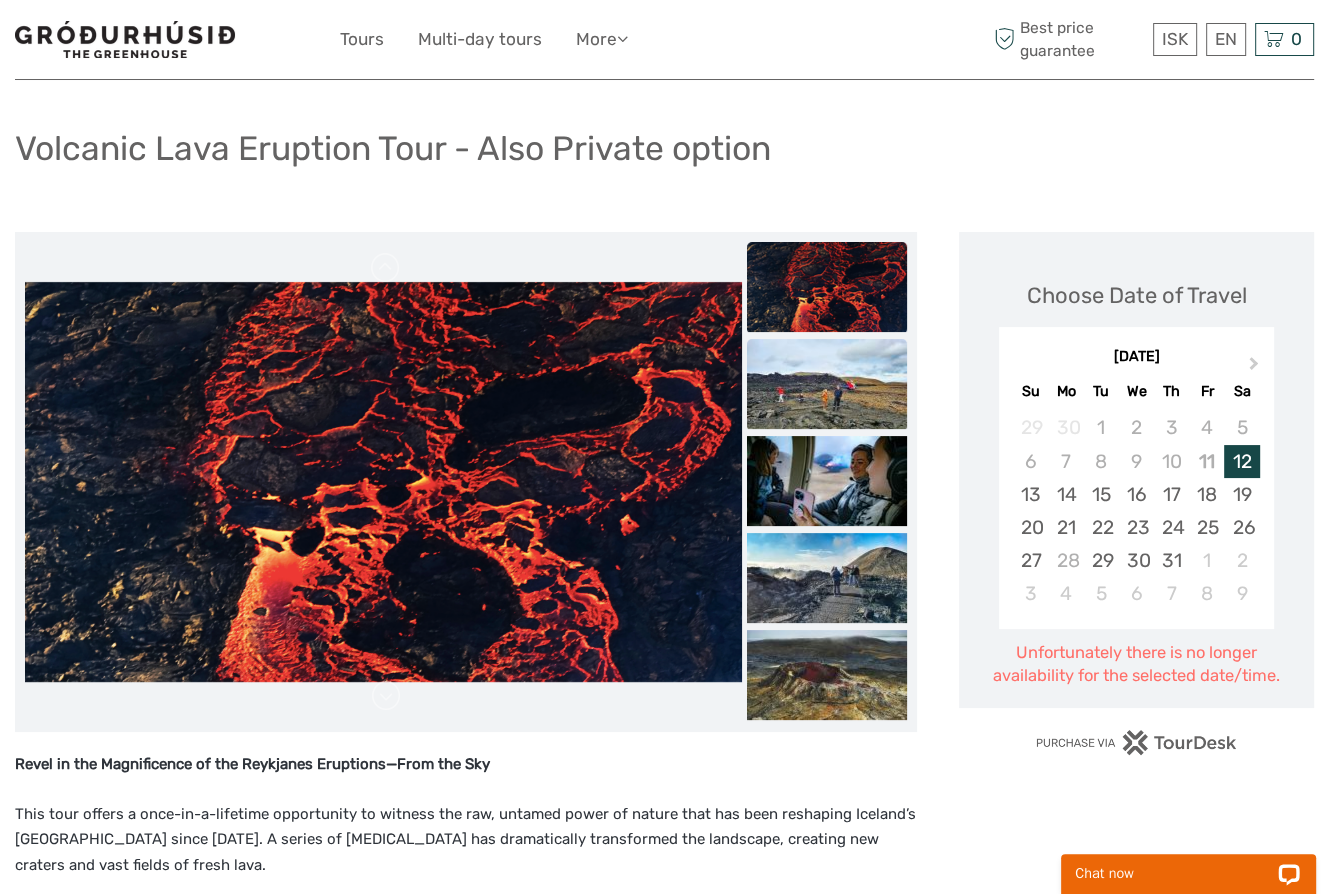 click at bounding box center (827, 384) 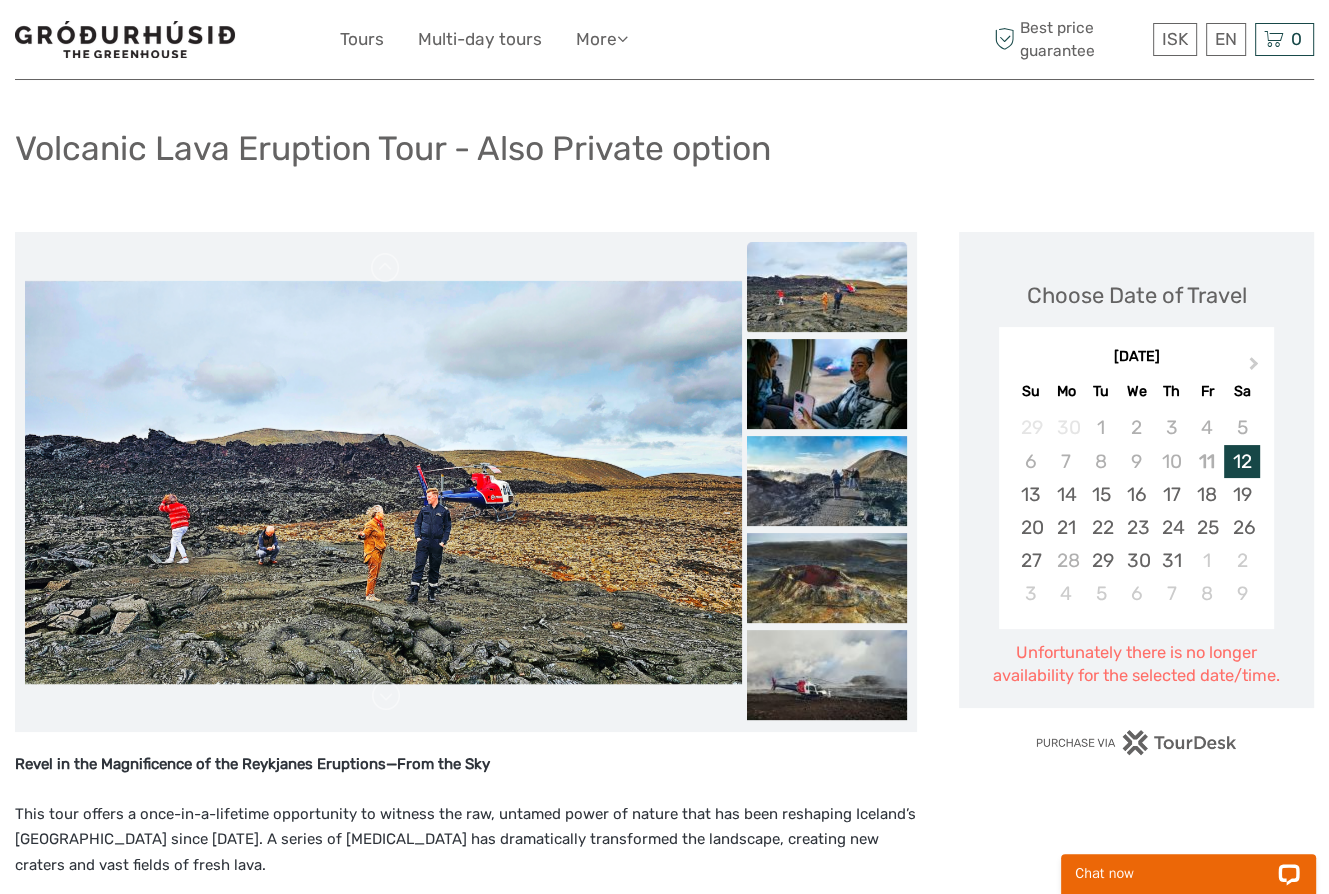 click at bounding box center (827, 384) 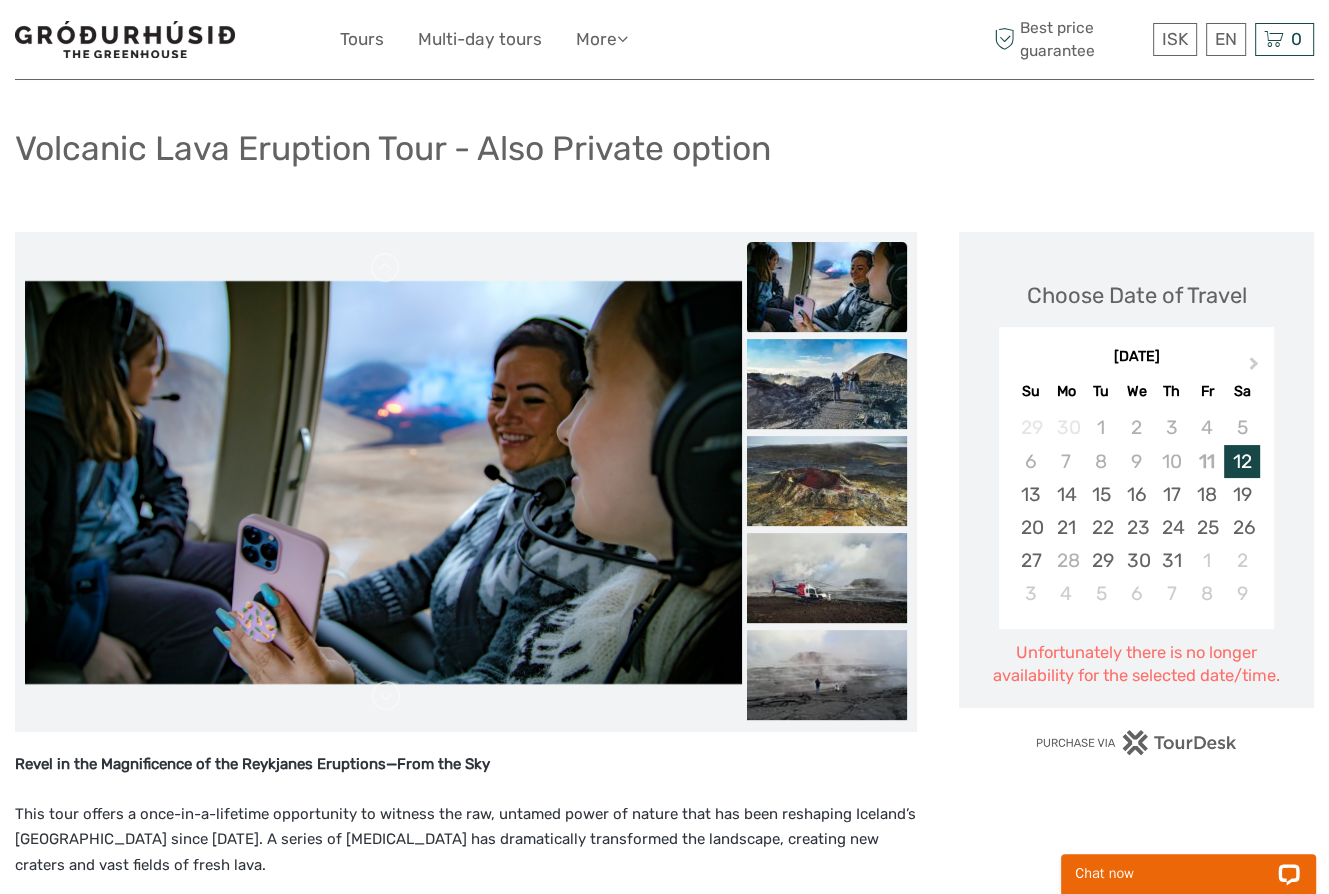 click at bounding box center (827, 384) 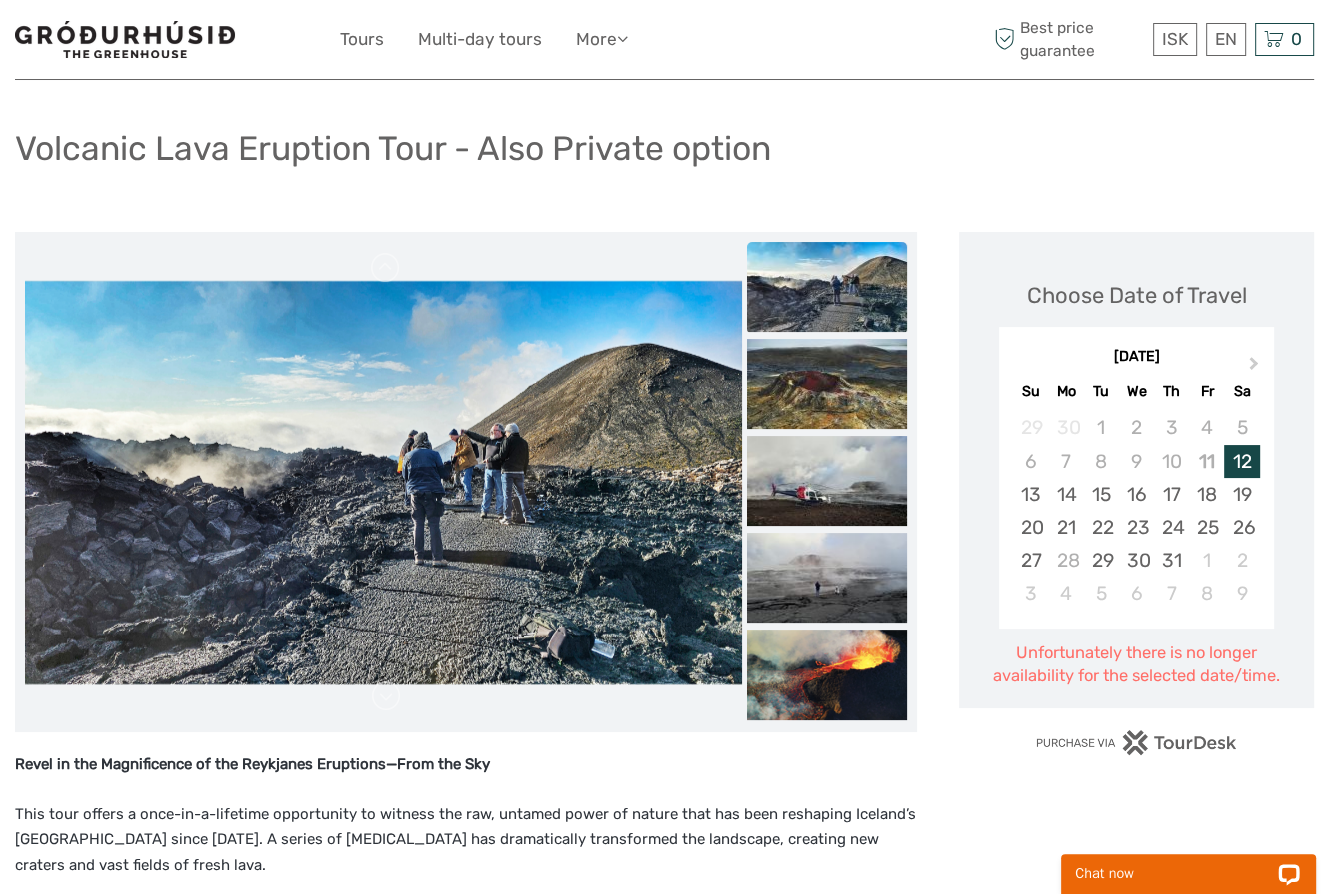 click at bounding box center [827, 384] 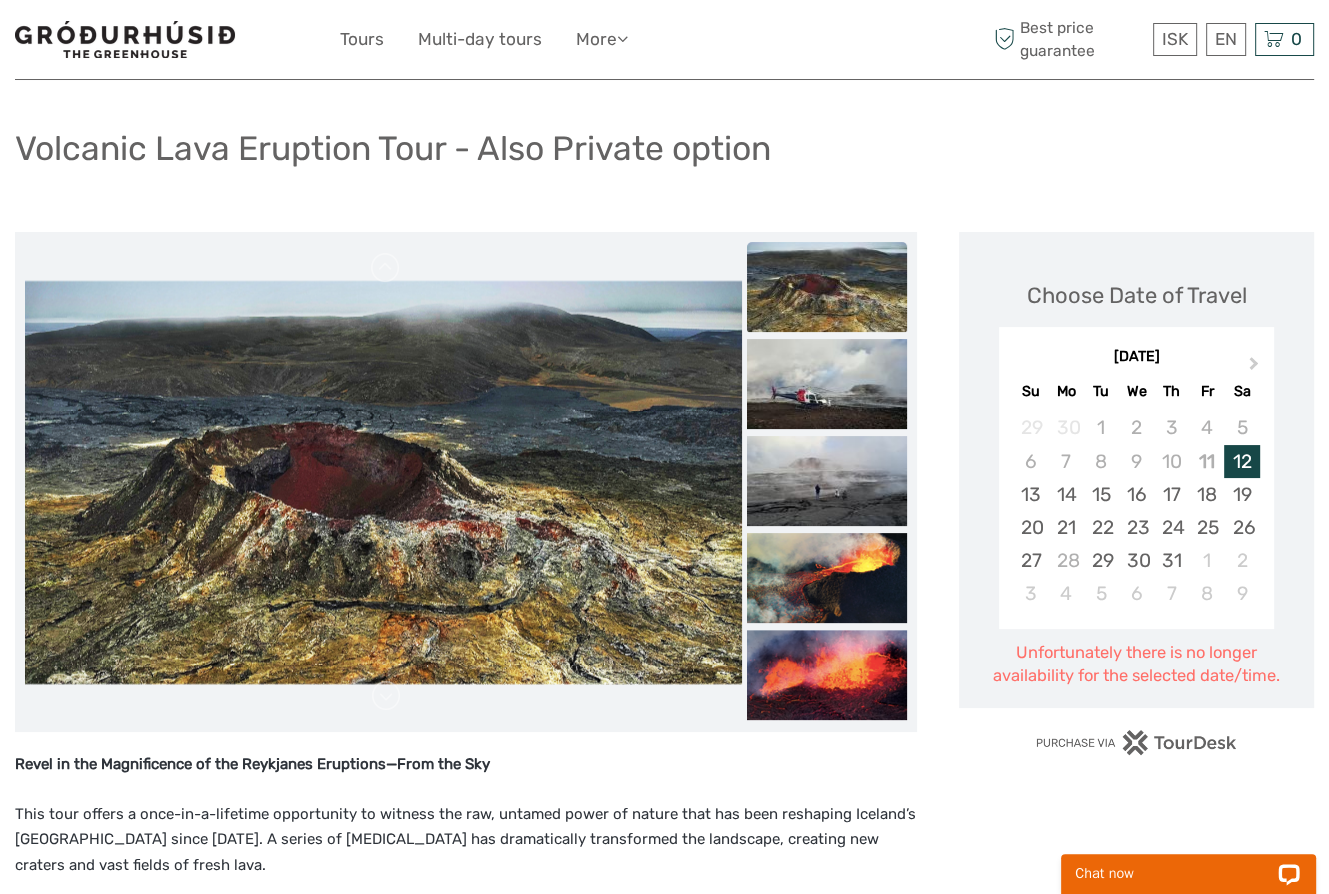 click at bounding box center [827, 384] 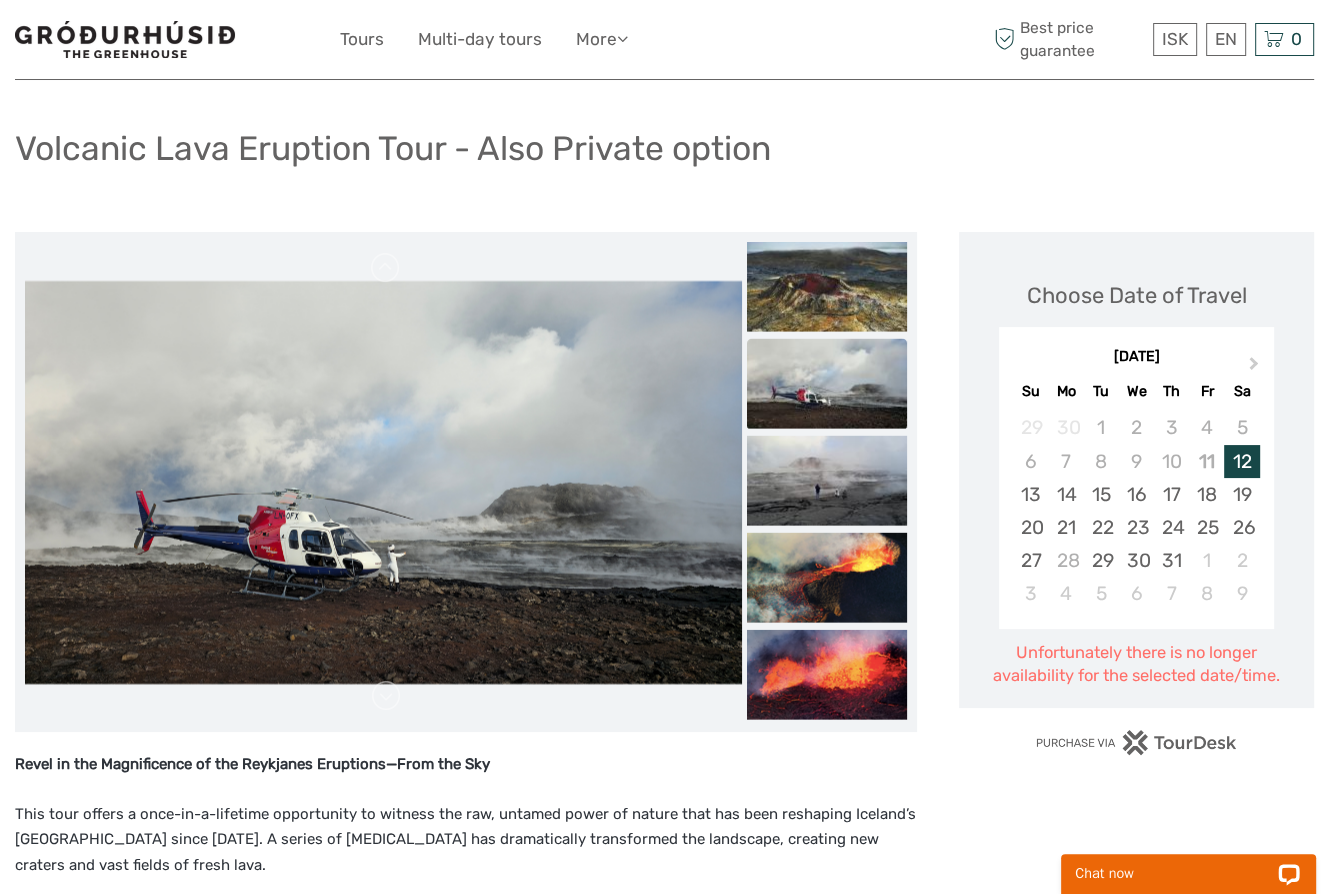 click at bounding box center (827, 384) 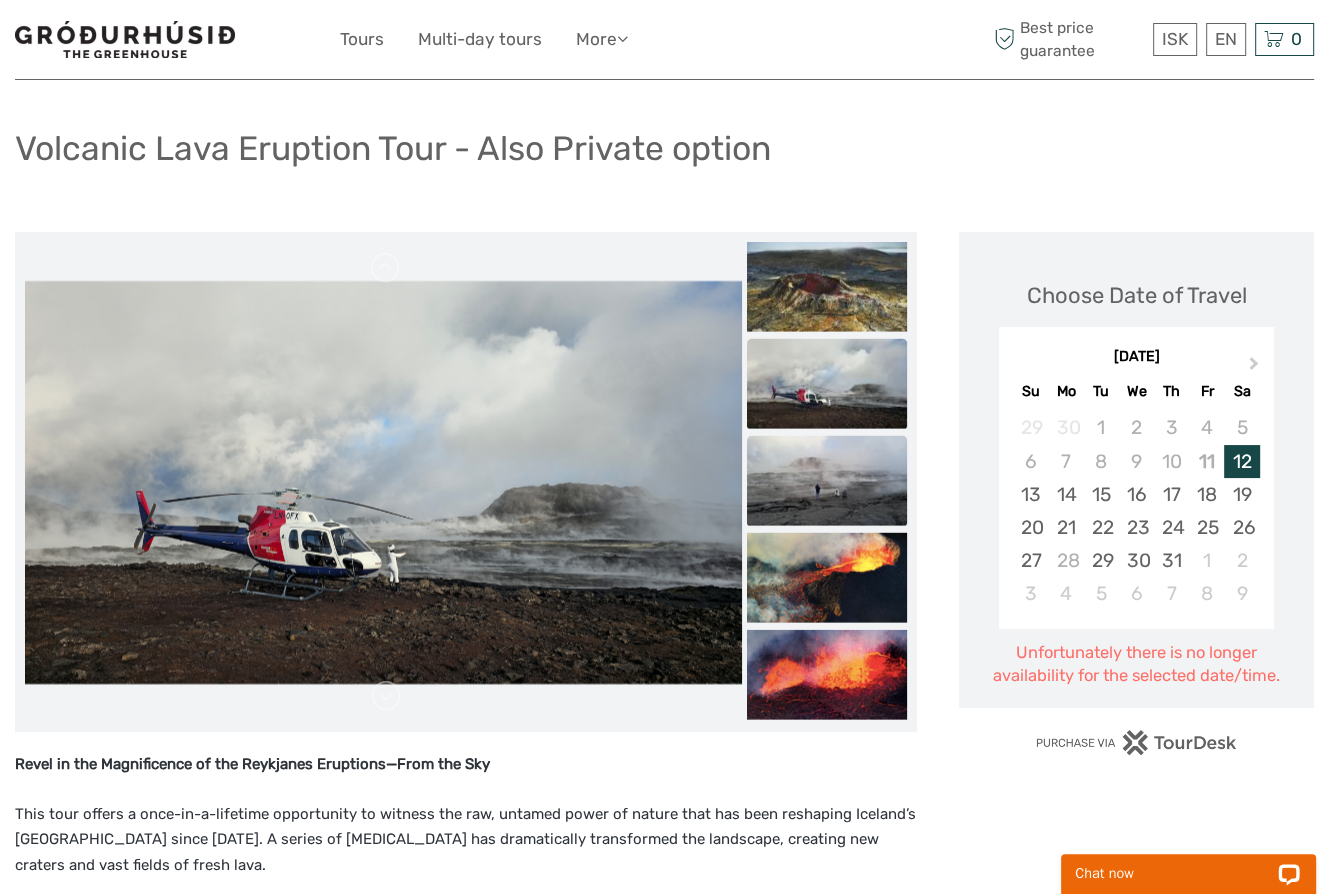 click at bounding box center (827, 481) 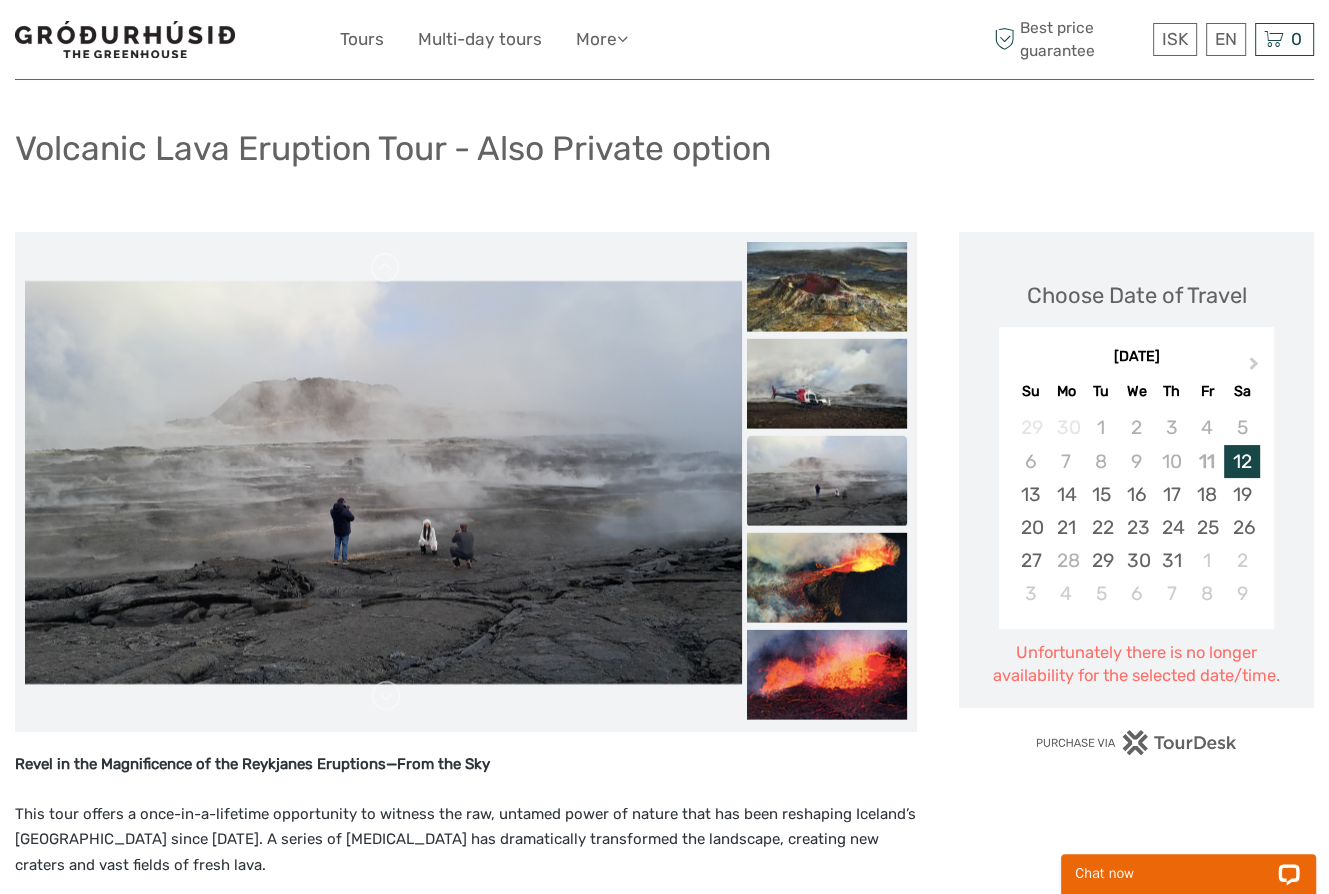 click at bounding box center [827, 242] 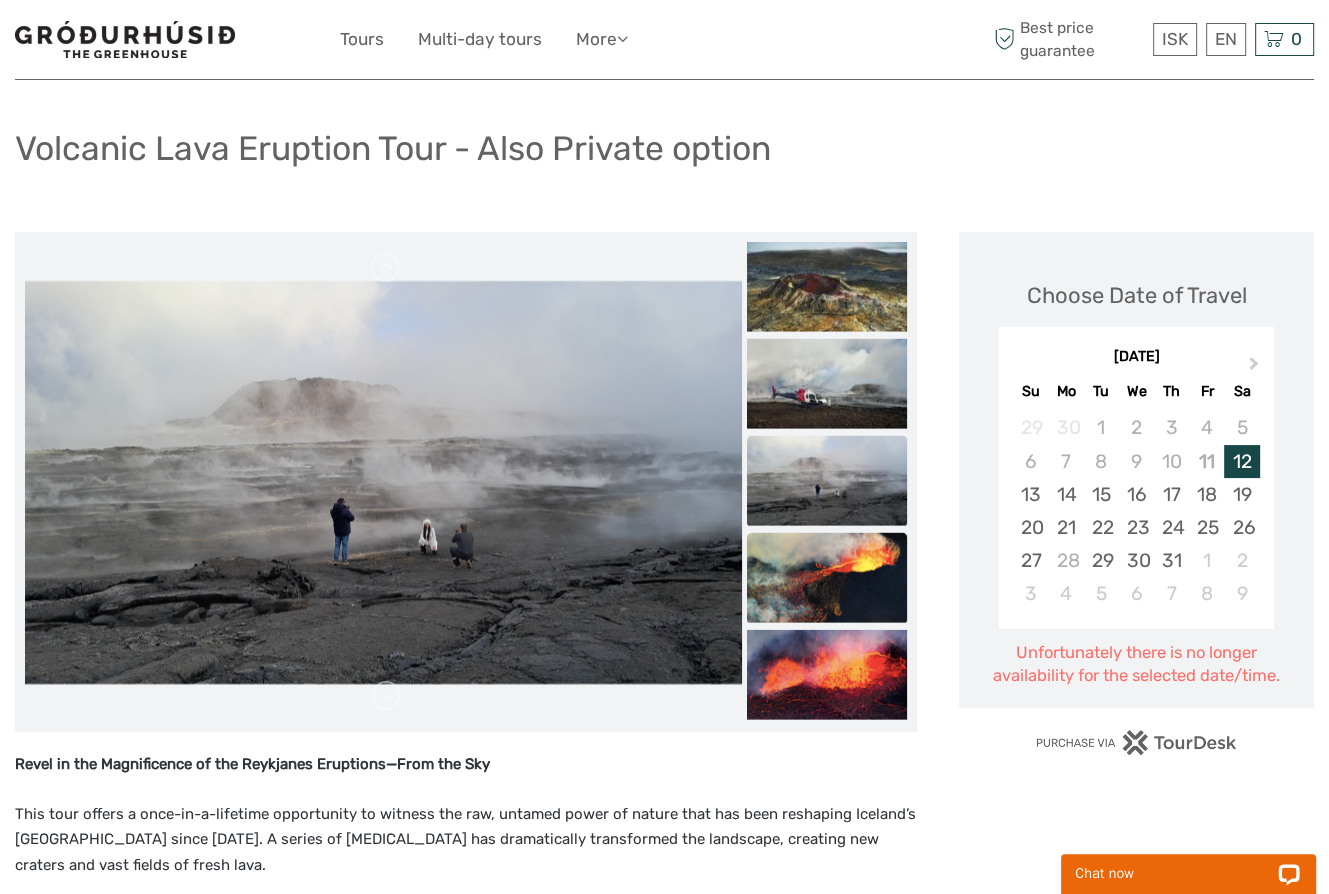 click at bounding box center [827, 578] 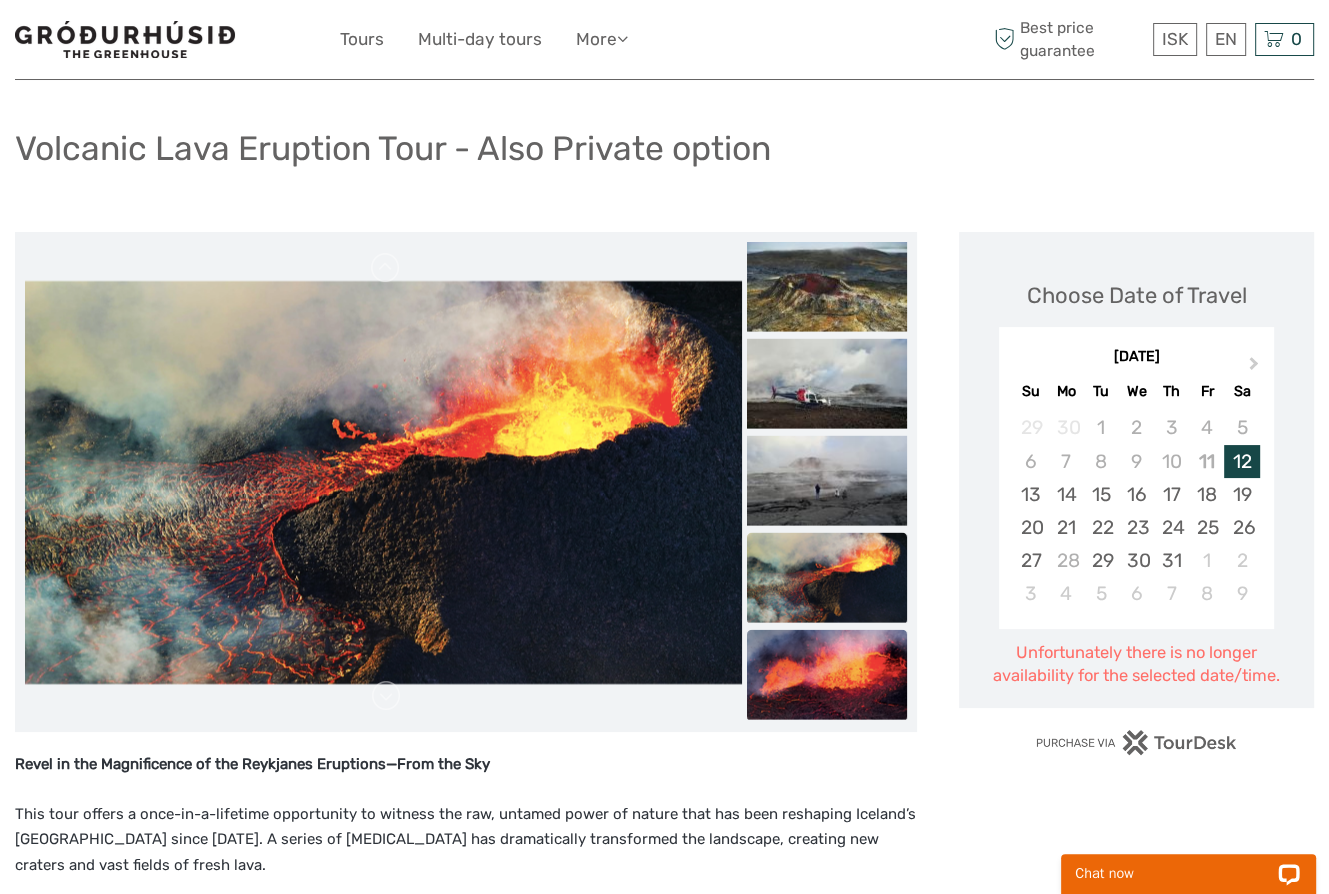click at bounding box center (827, 675) 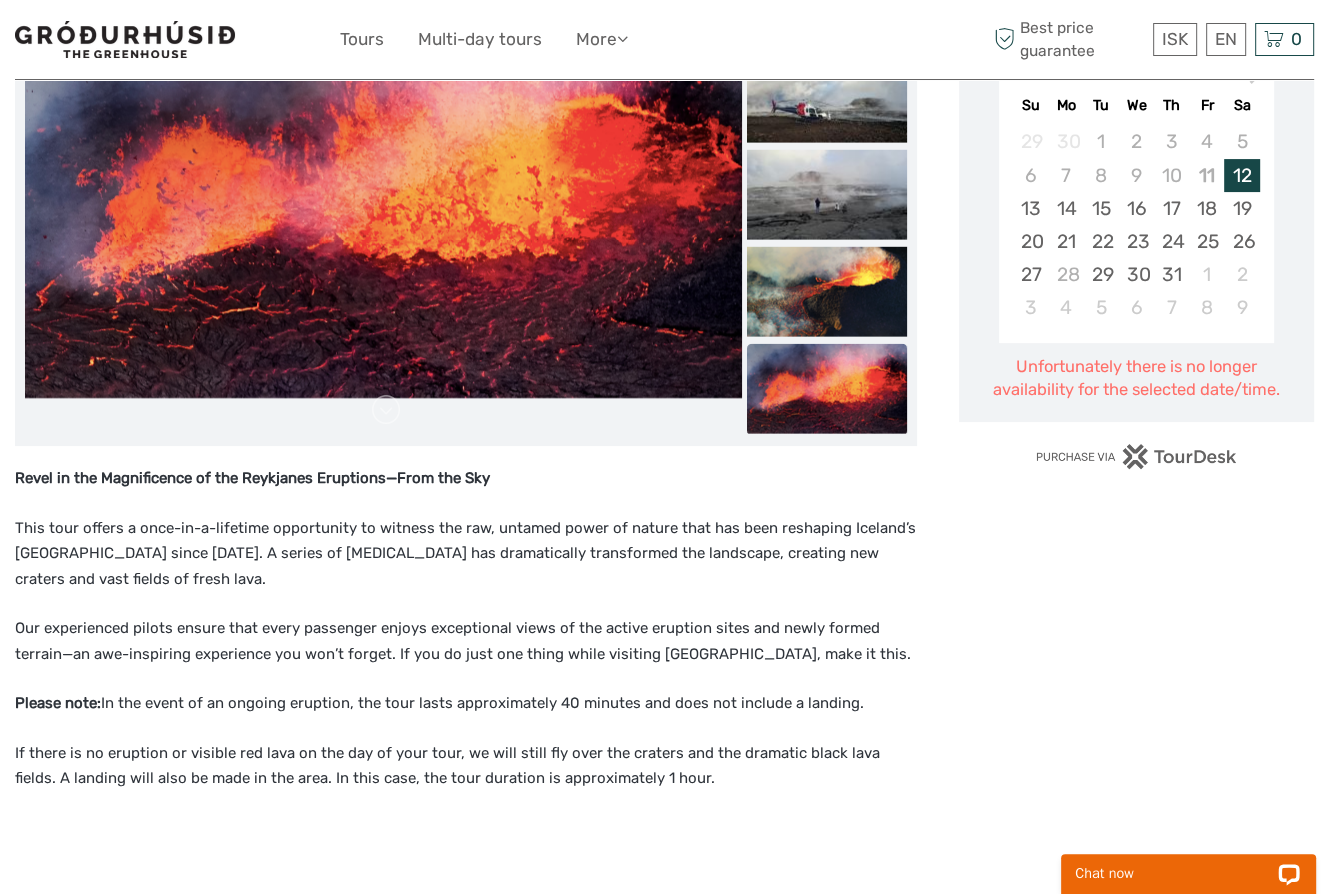 scroll, scrollTop: 400, scrollLeft: 0, axis: vertical 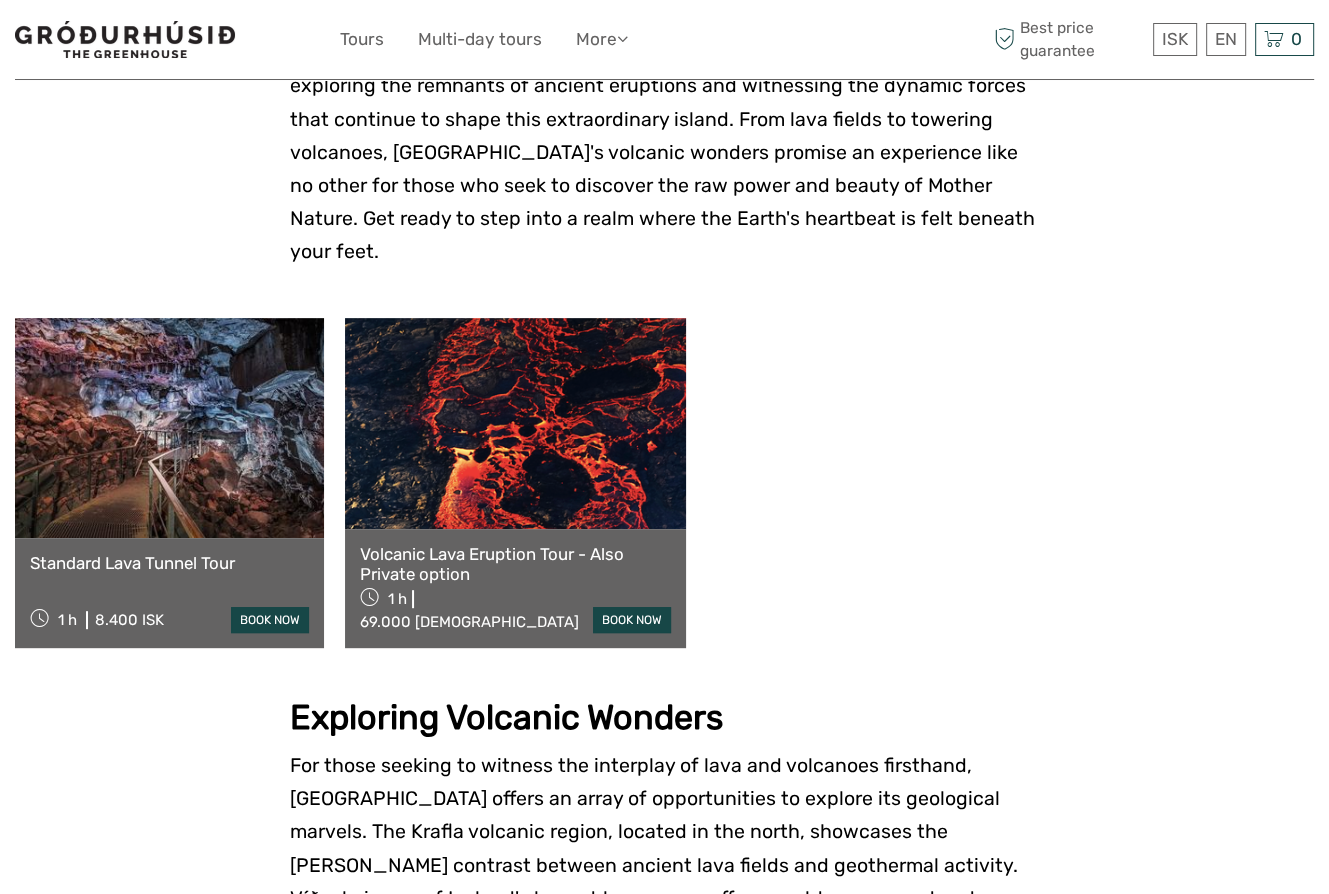 click at bounding box center [169, 428] 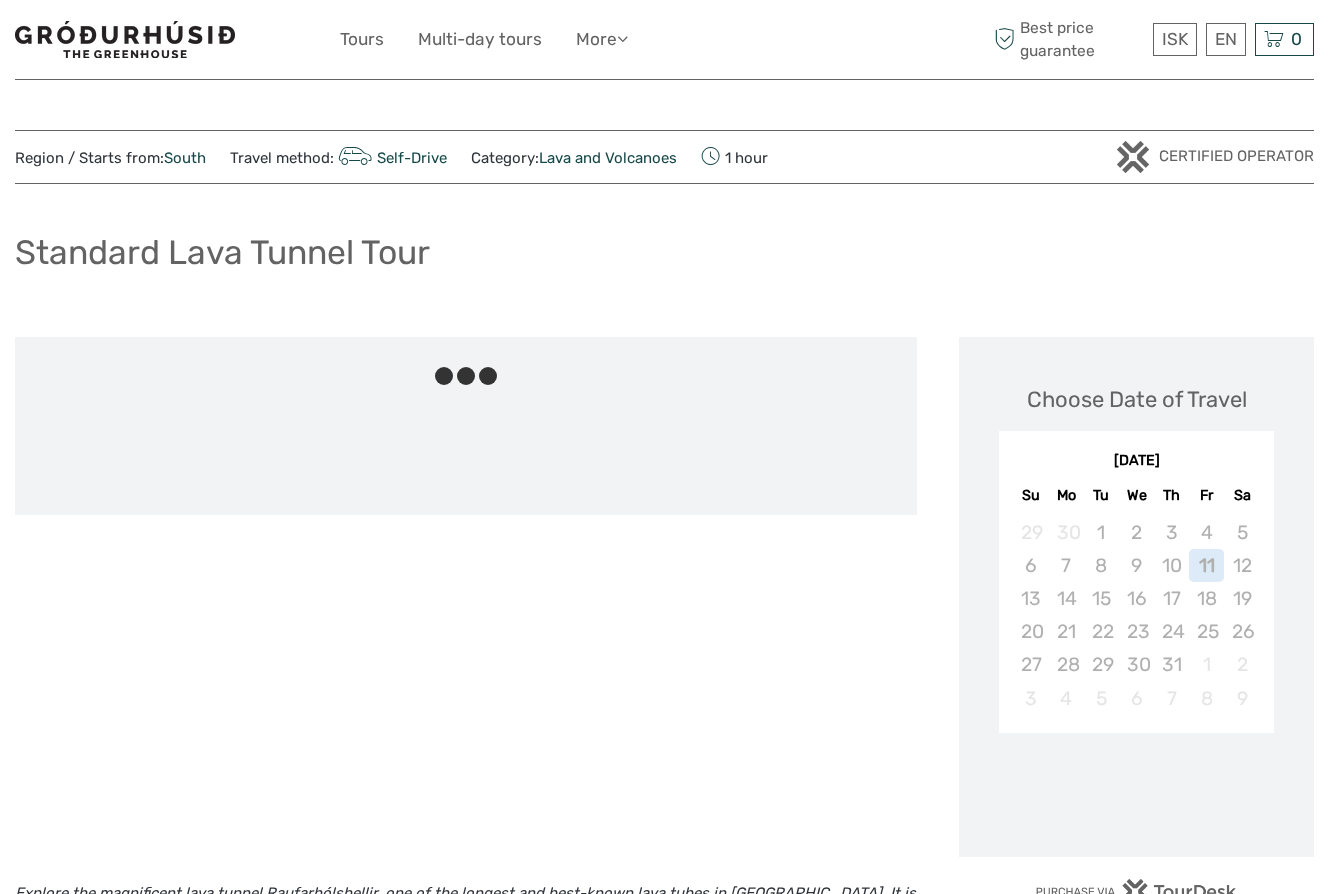 scroll, scrollTop: 0, scrollLeft: 0, axis: both 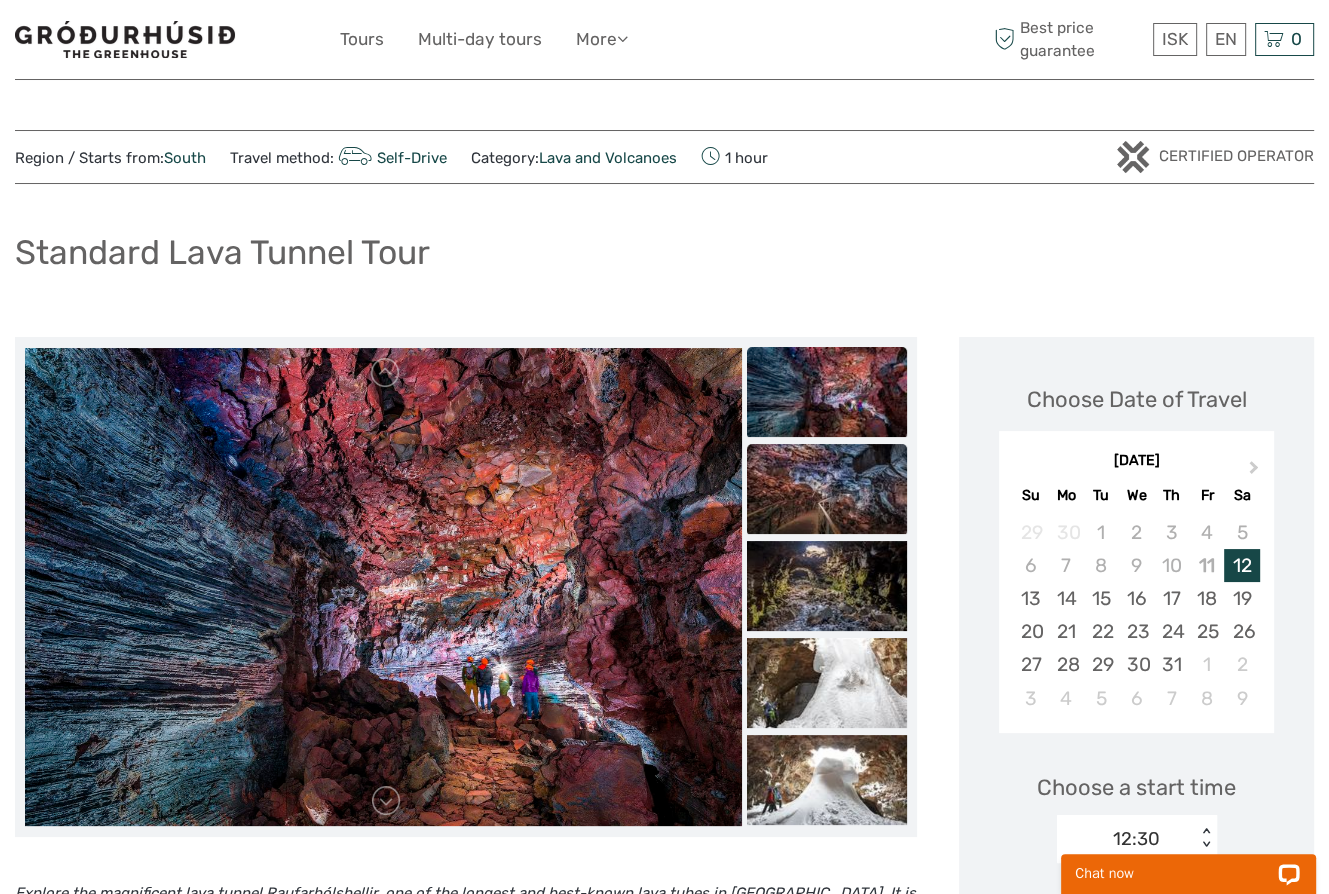 click at bounding box center [827, 489] 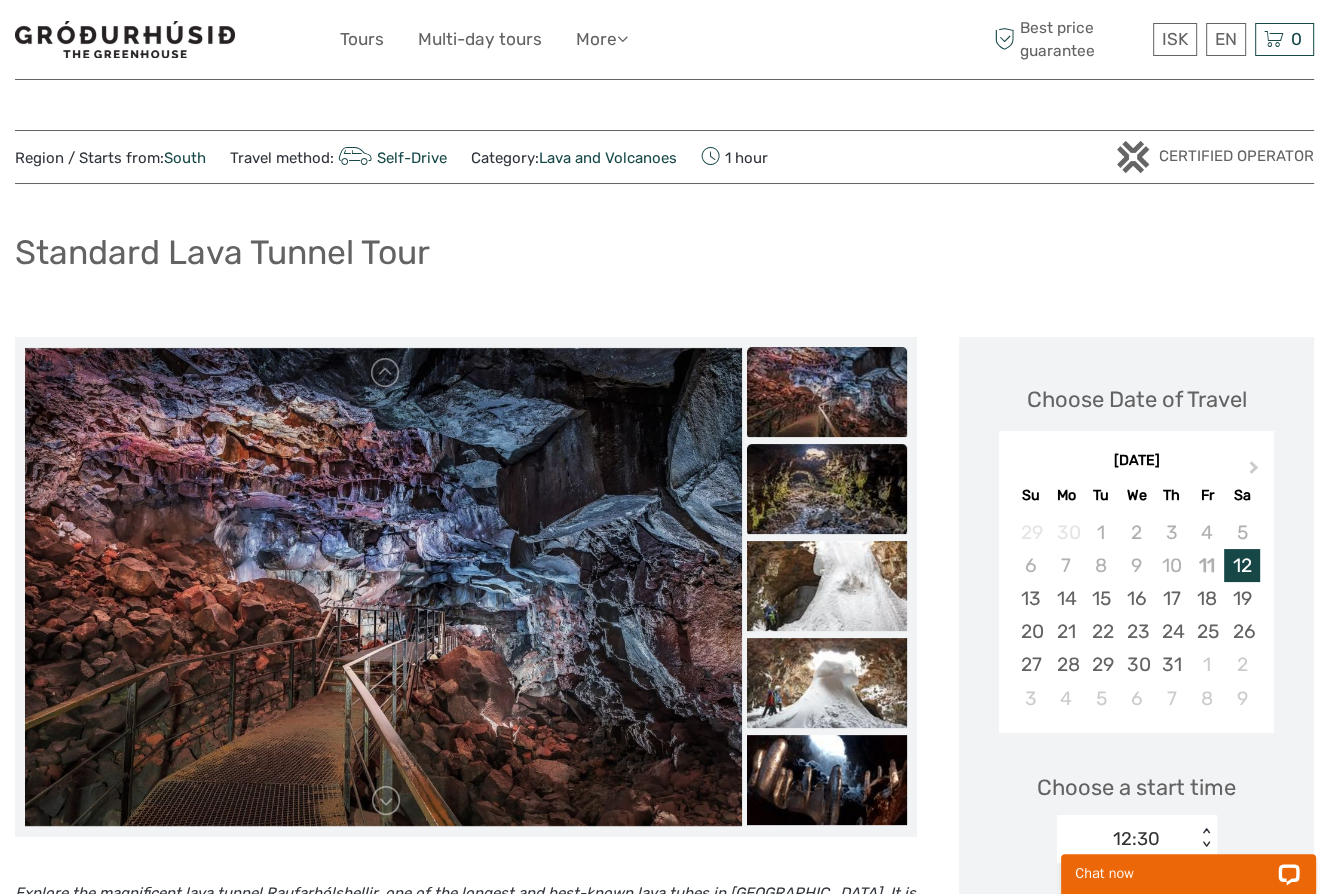 click at bounding box center [827, 489] 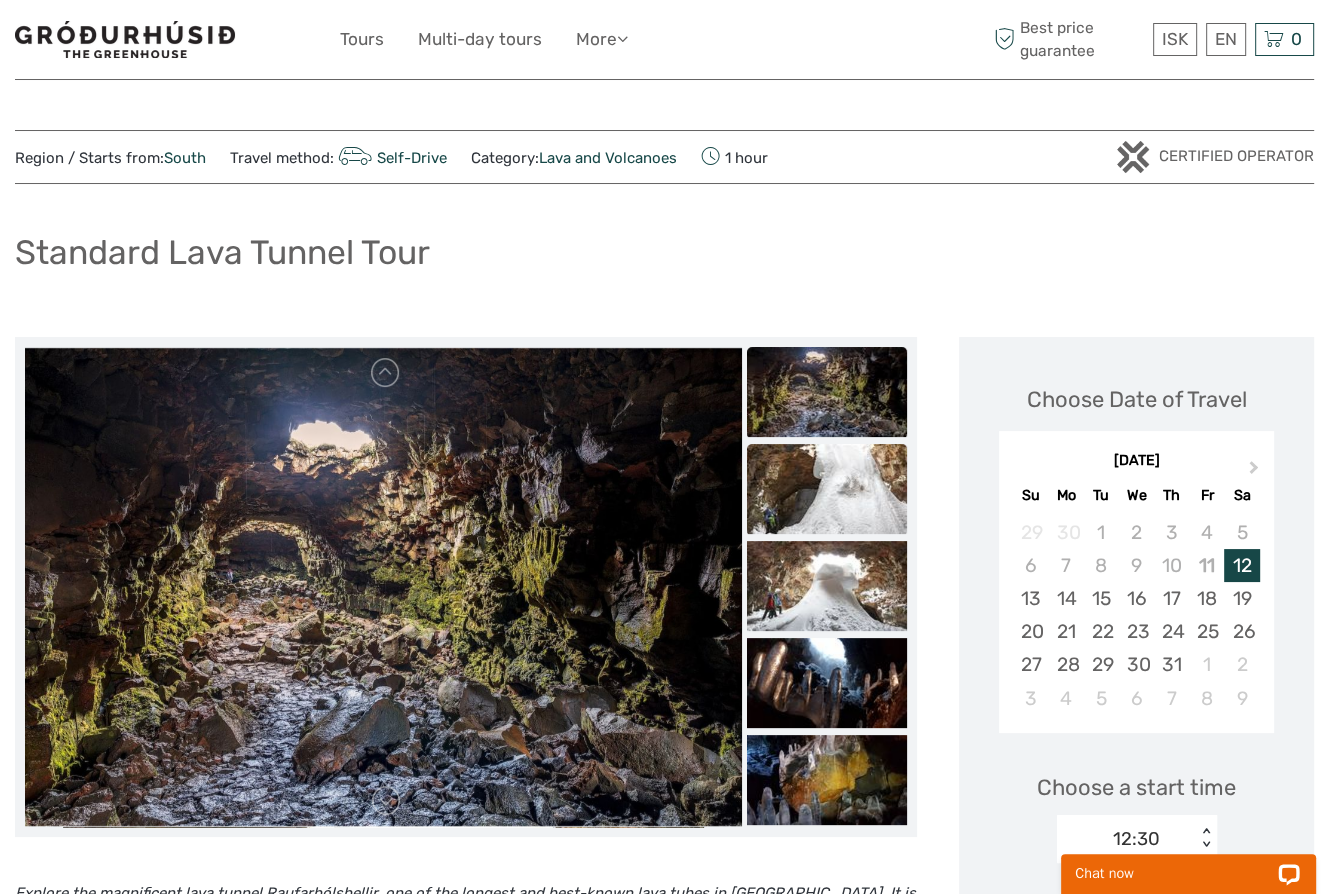 click at bounding box center (827, 489) 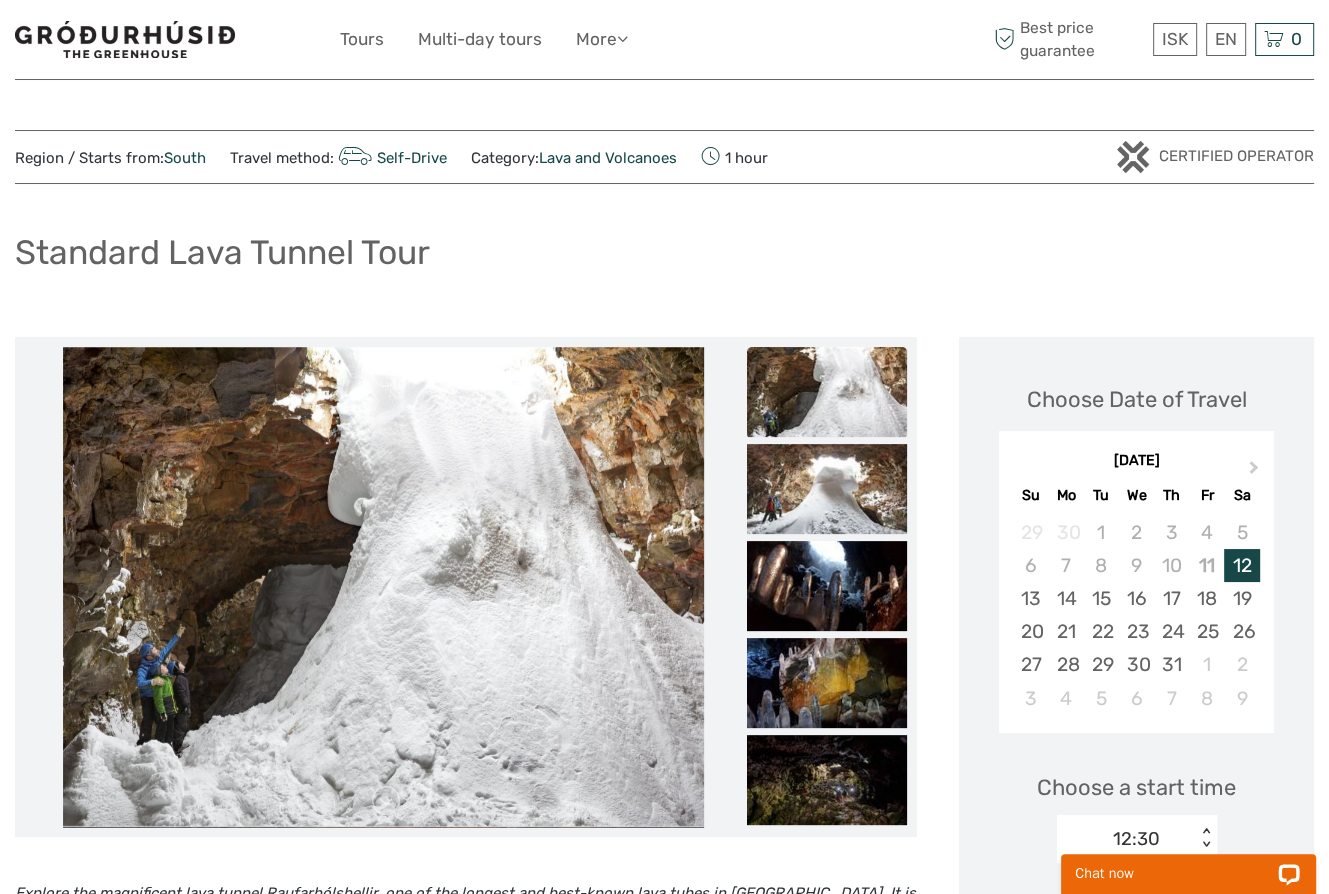click at bounding box center (827, 489) 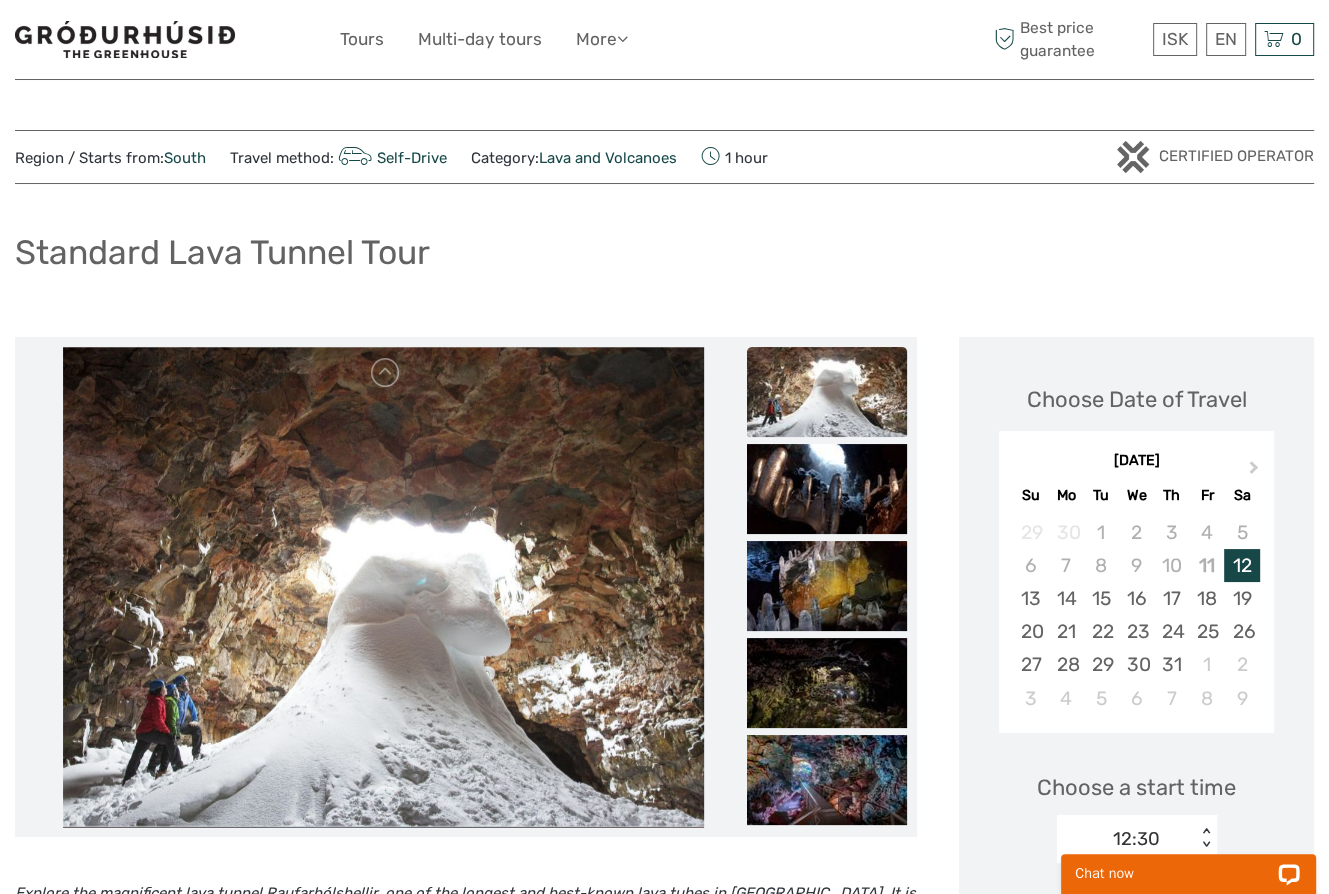 click at bounding box center [827, 489] 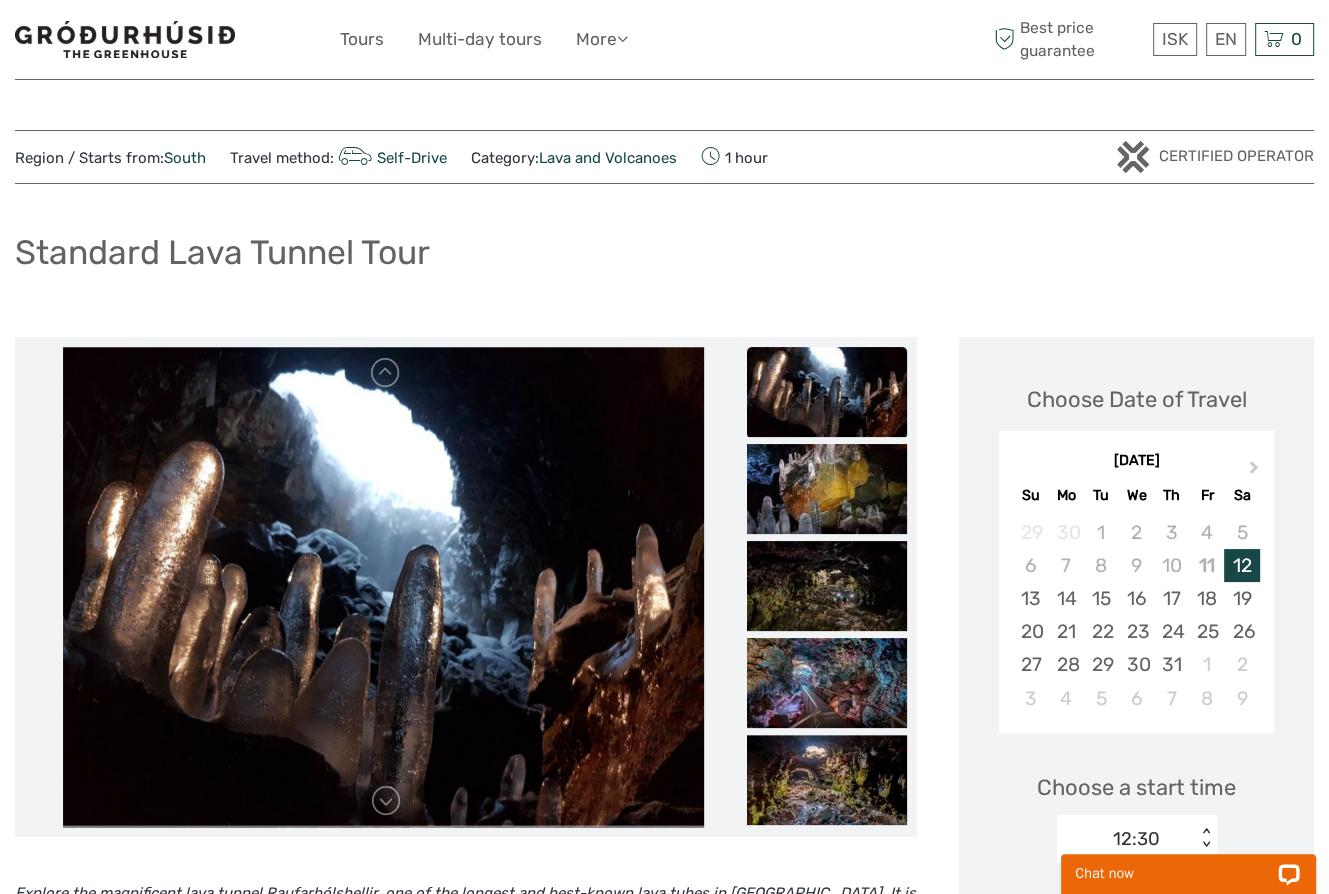 click at bounding box center [827, 489] 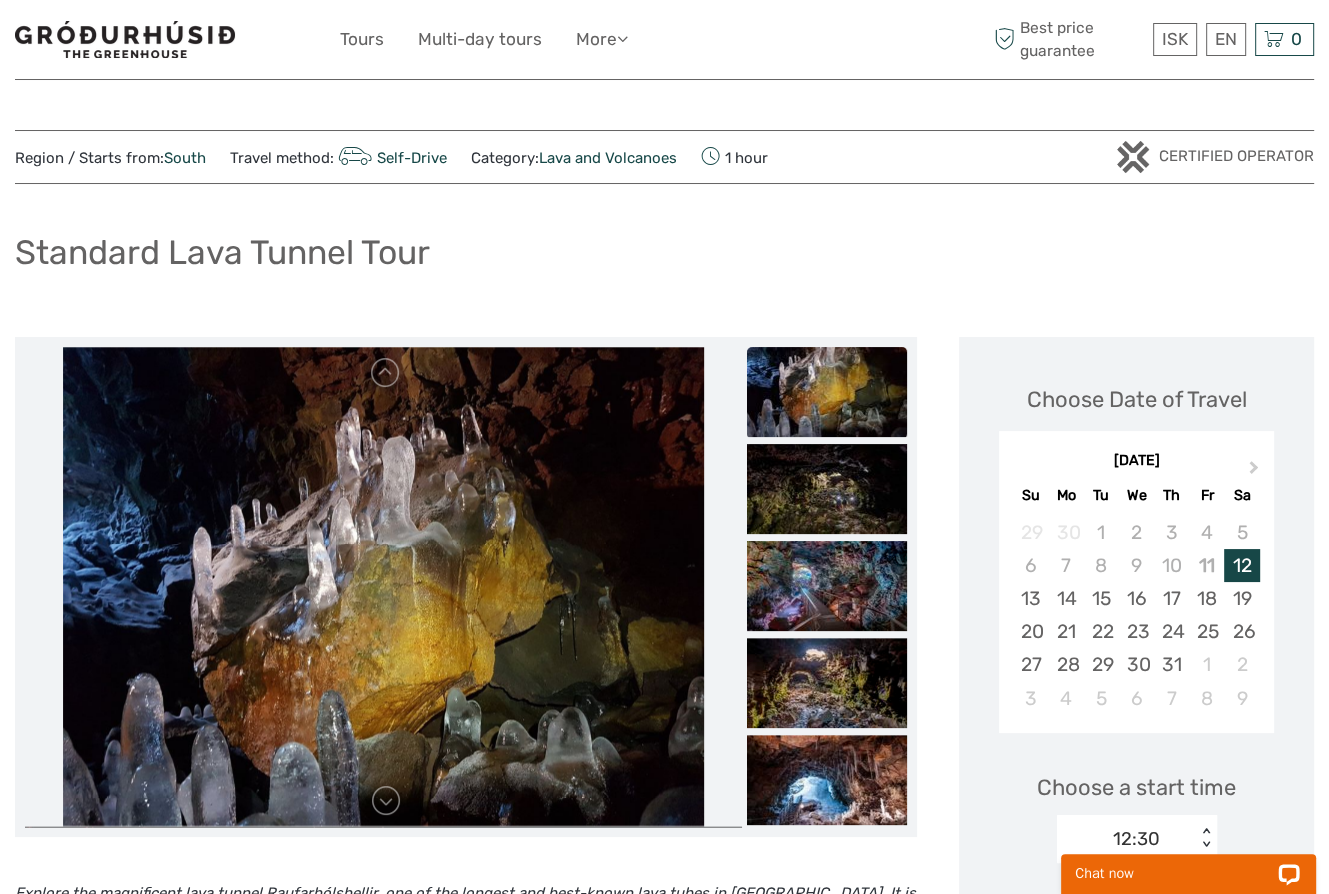 click at bounding box center (827, 489) 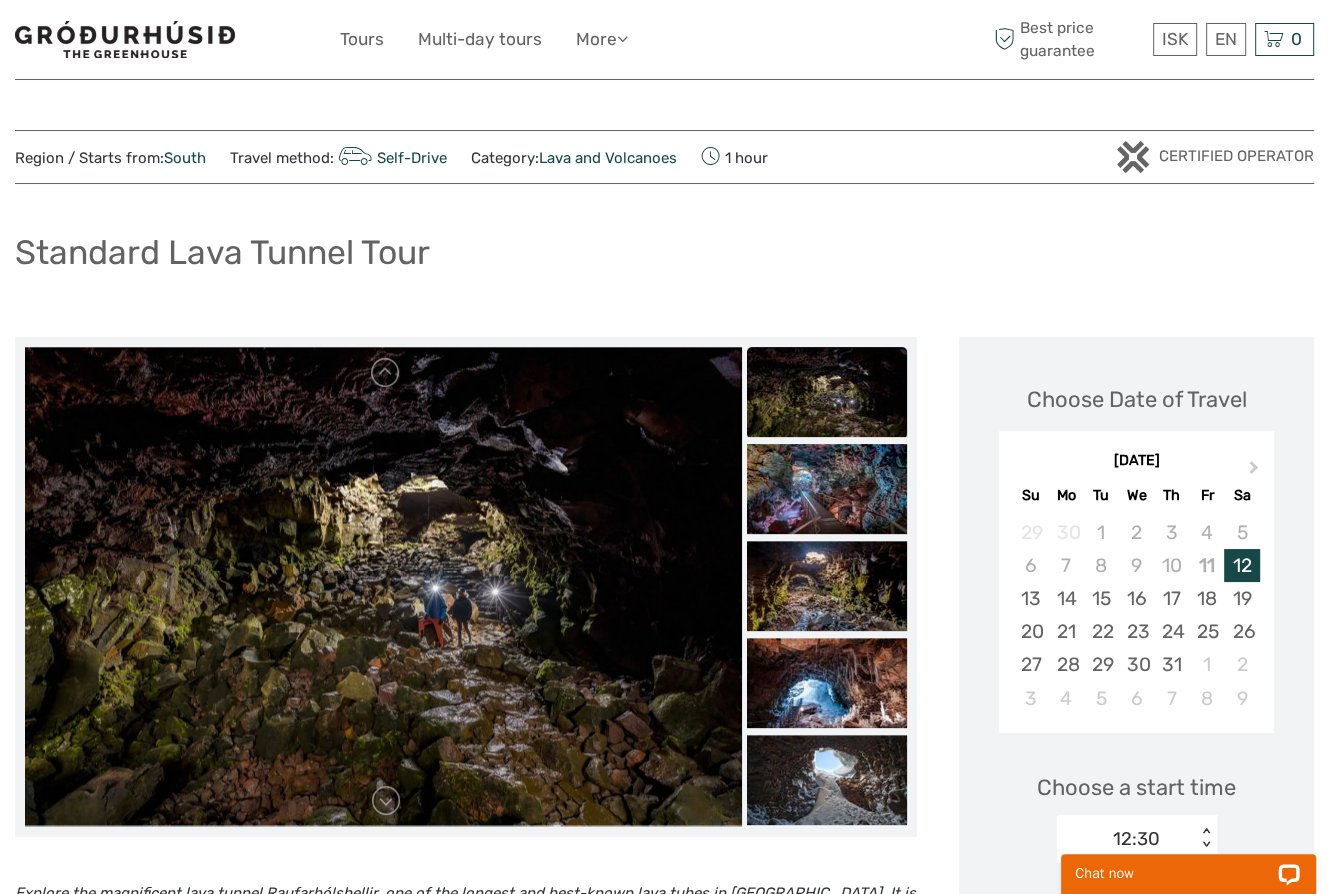 click at bounding box center [827, 489] 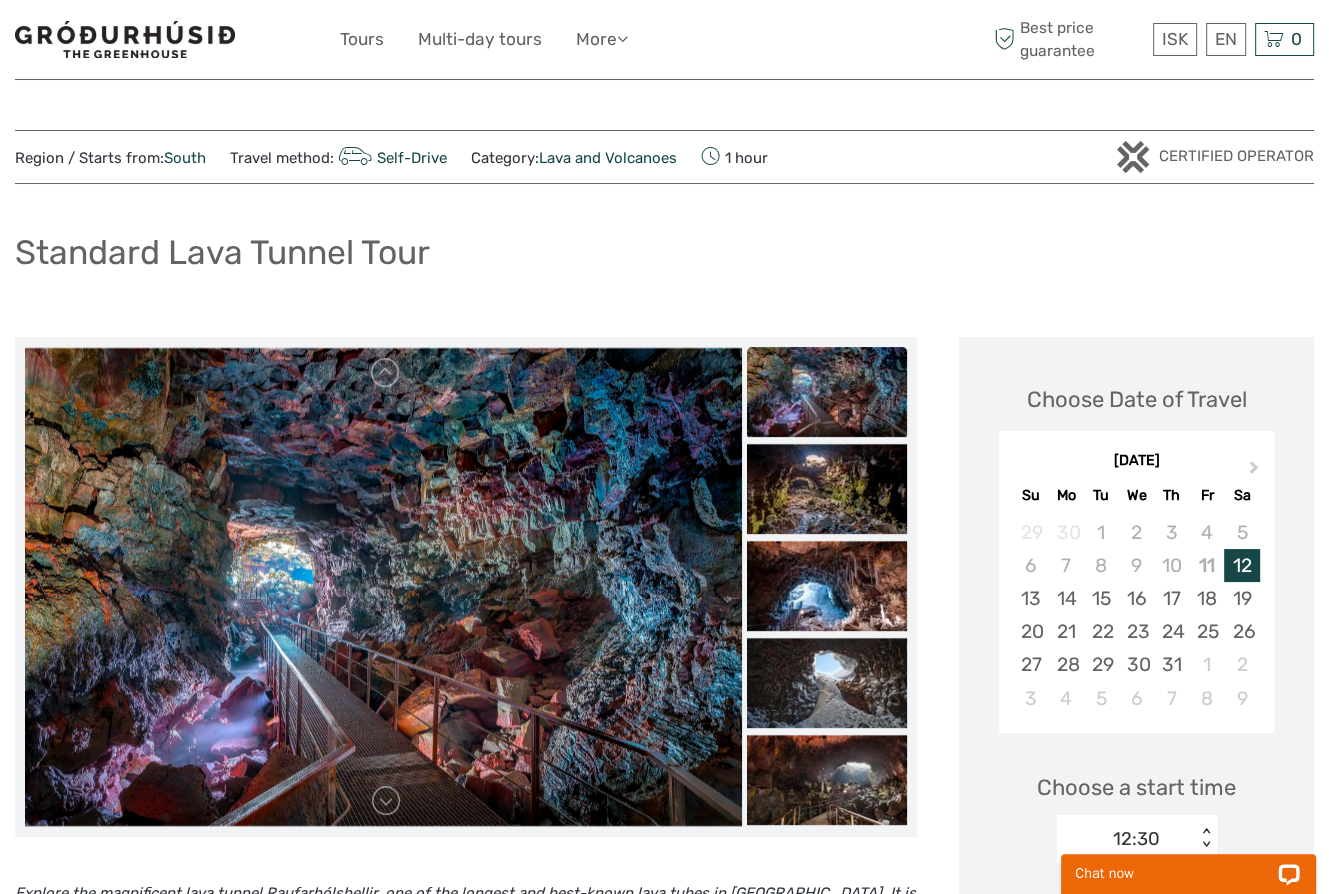 click at bounding box center (827, 489) 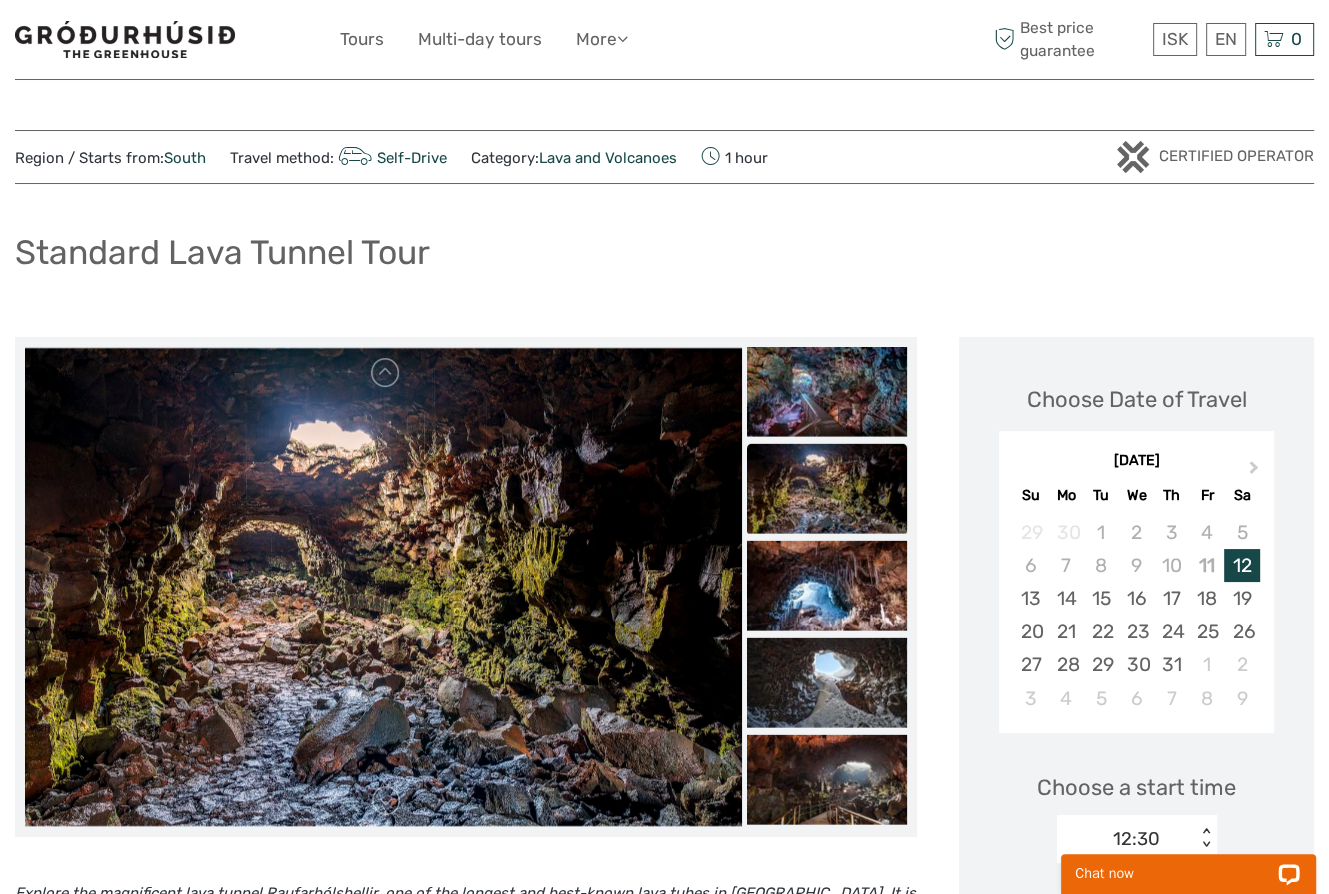 click at bounding box center (827, 488) 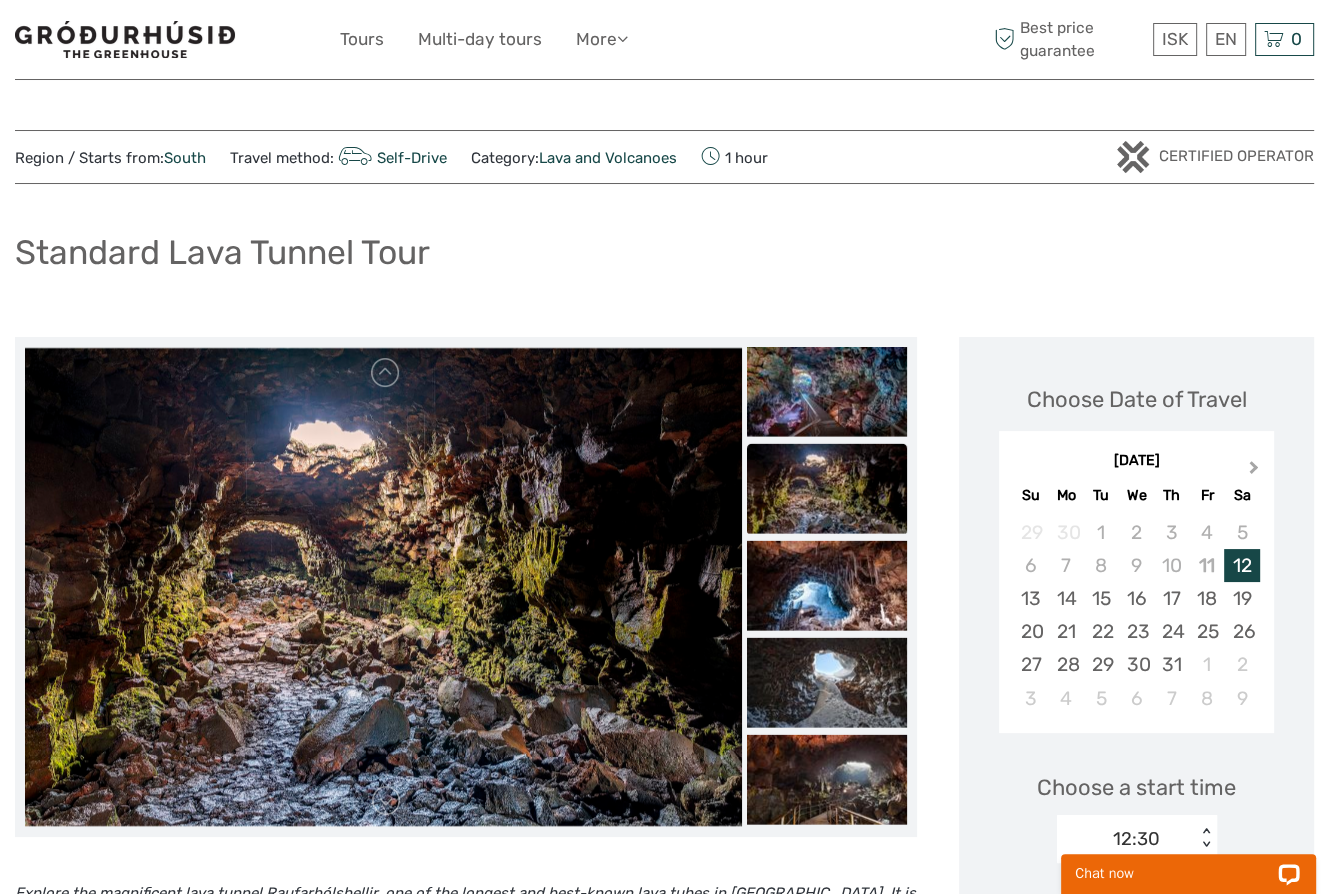 click on "Next Month" at bounding box center [1254, 471] 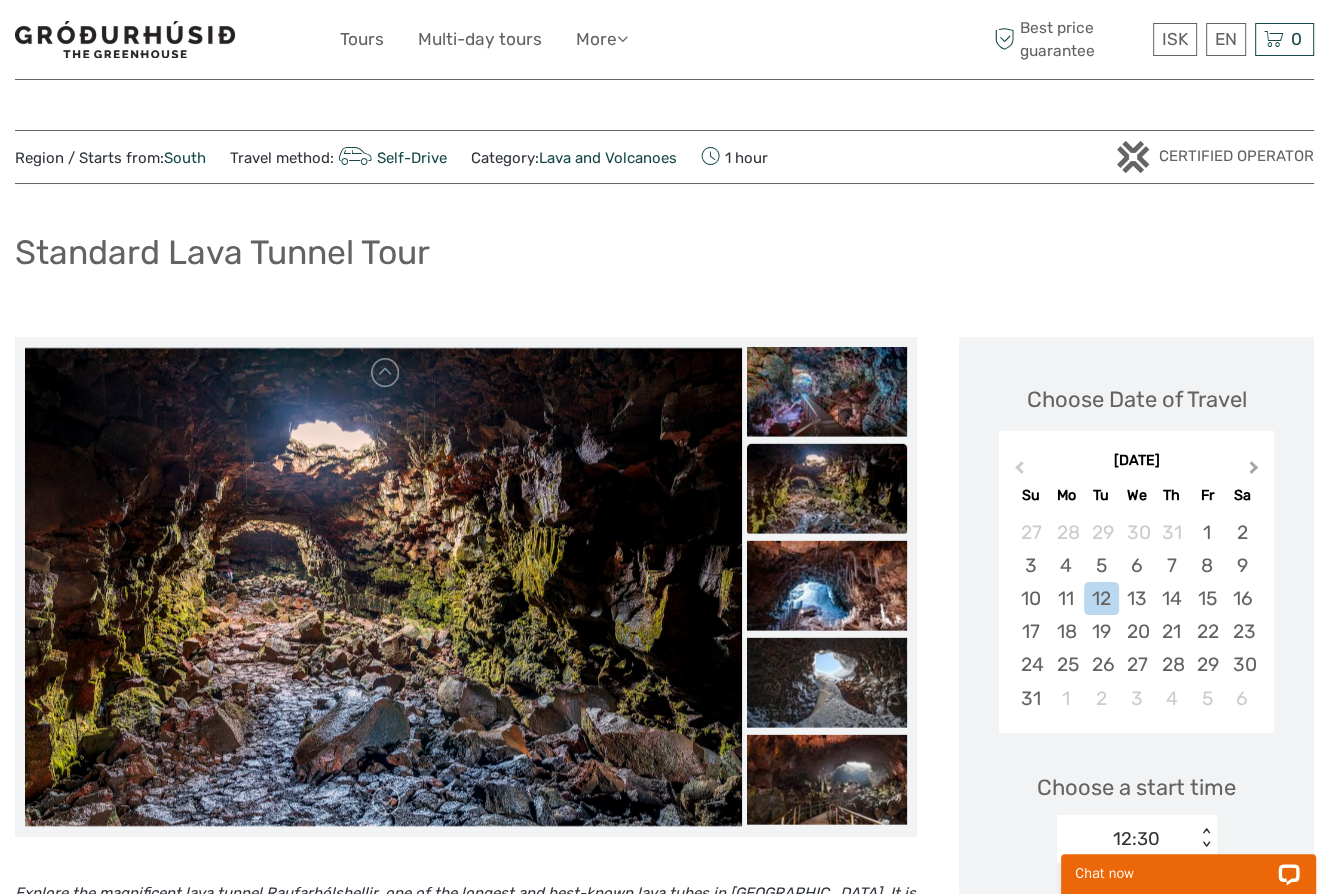 click on "Next Month" at bounding box center [1254, 471] 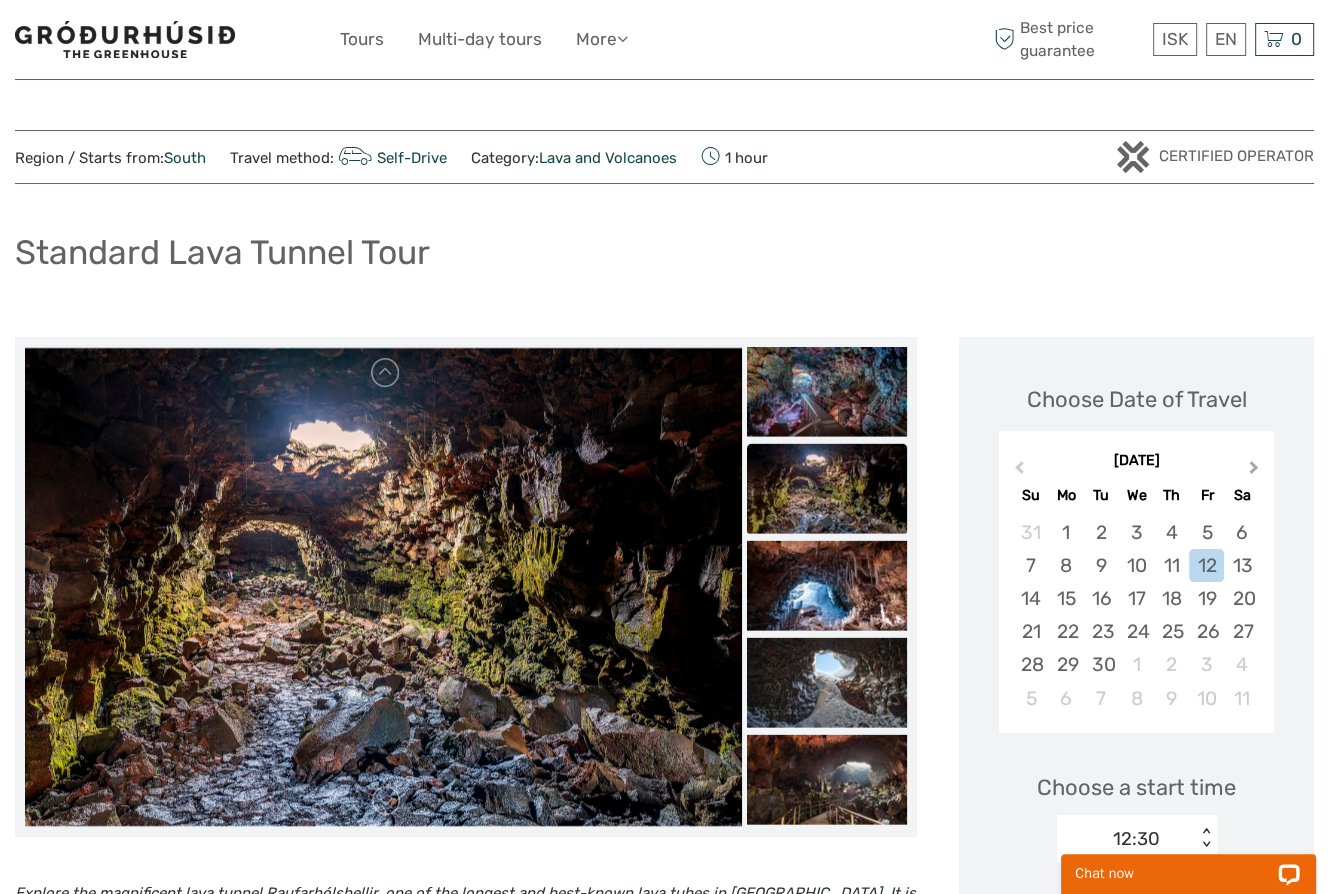 click on "Next Month" at bounding box center (1254, 471) 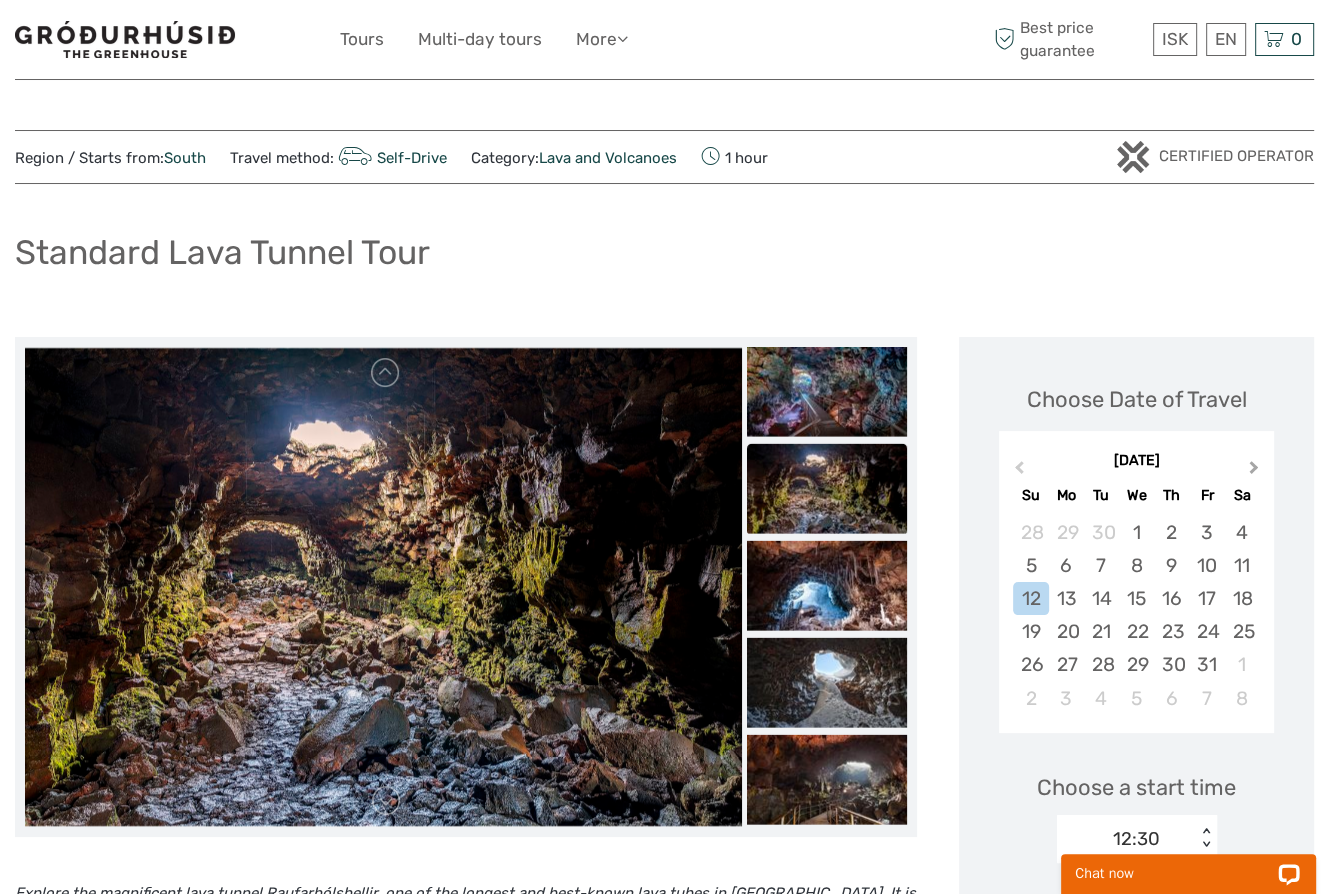 click on "Next Month" at bounding box center (1254, 471) 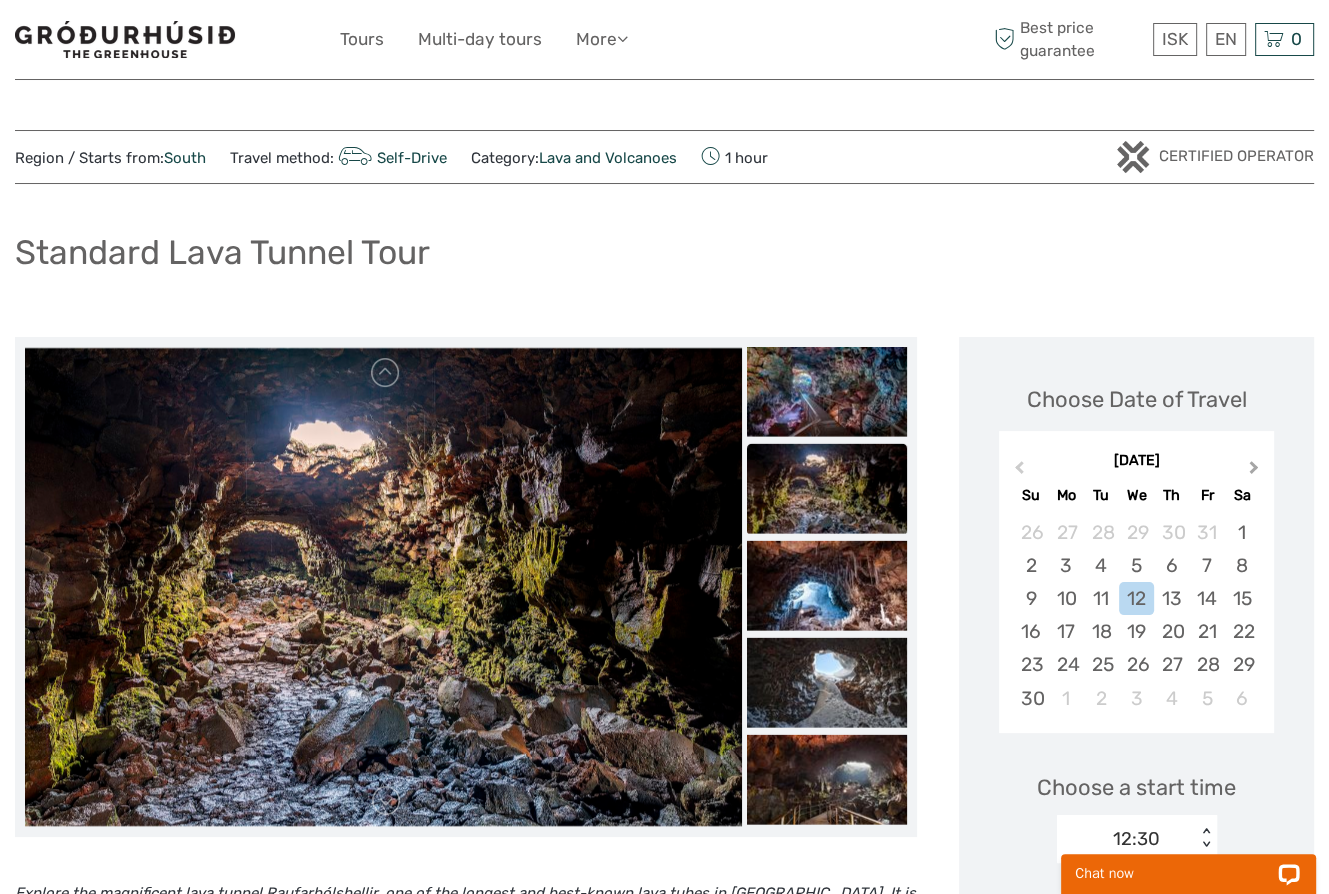 click on "Next Month" at bounding box center [1254, 471] 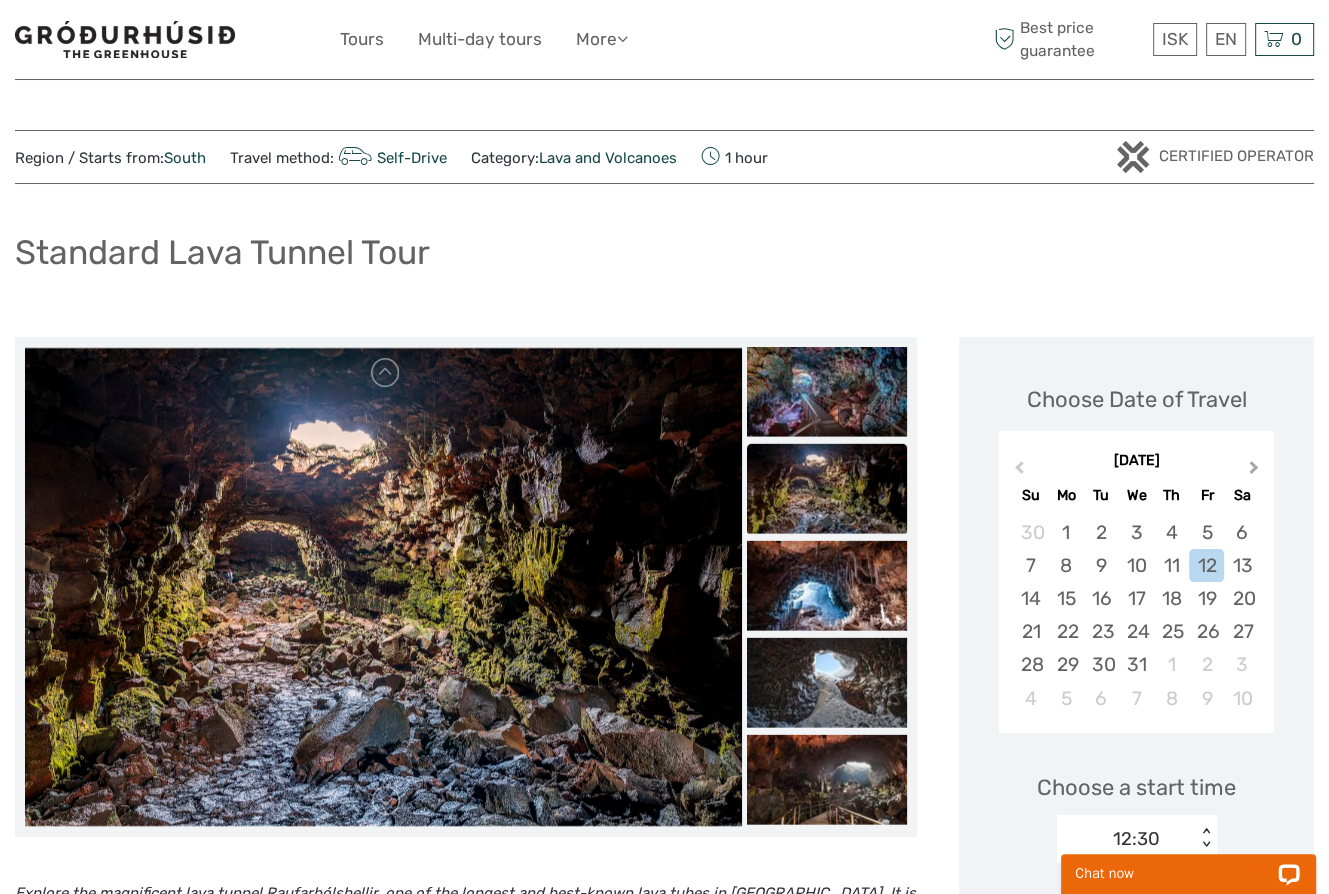 click on "Next Month" at bounding box center (1254, 471) 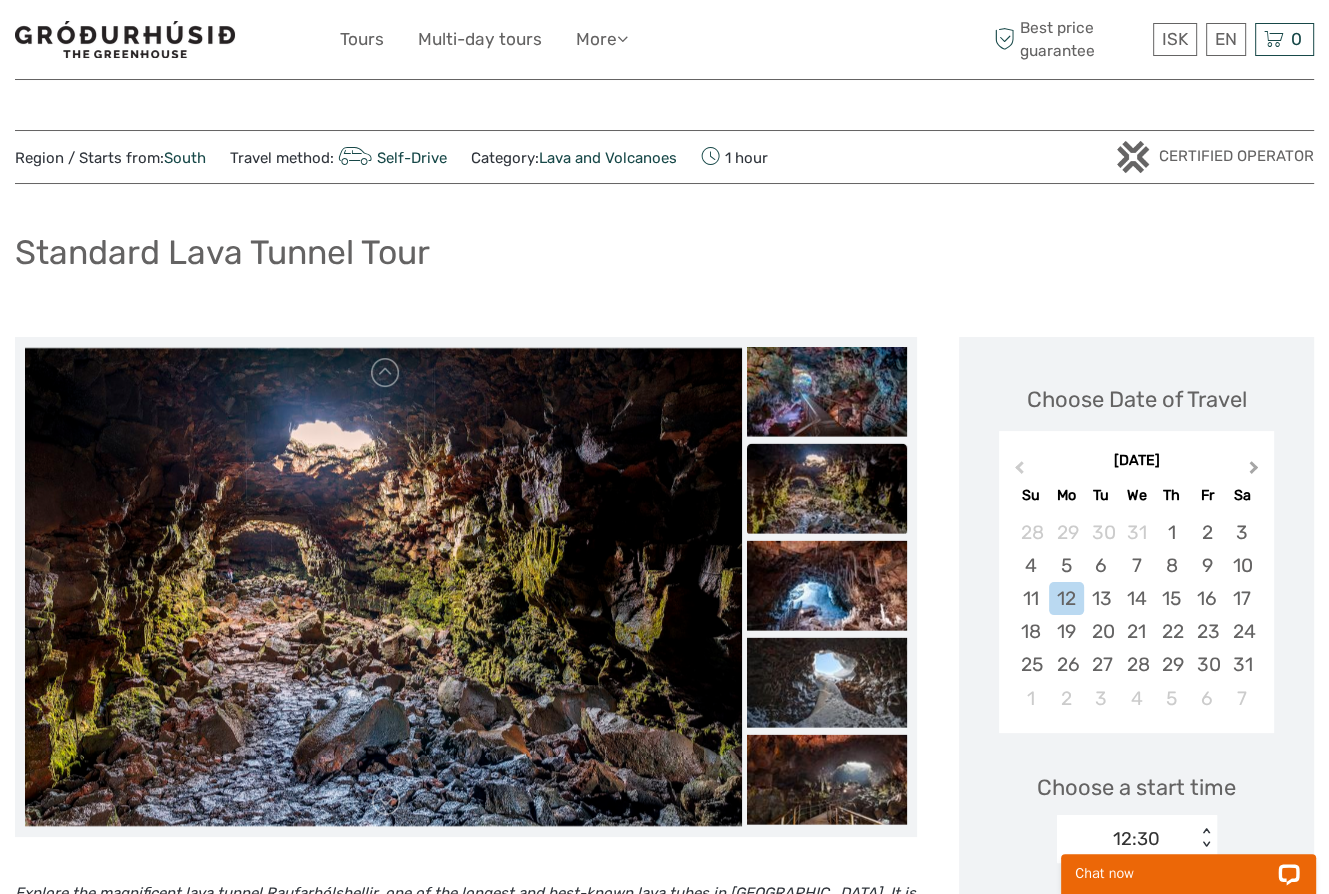 click on "Next Month" at bounding box center (1254, 471) 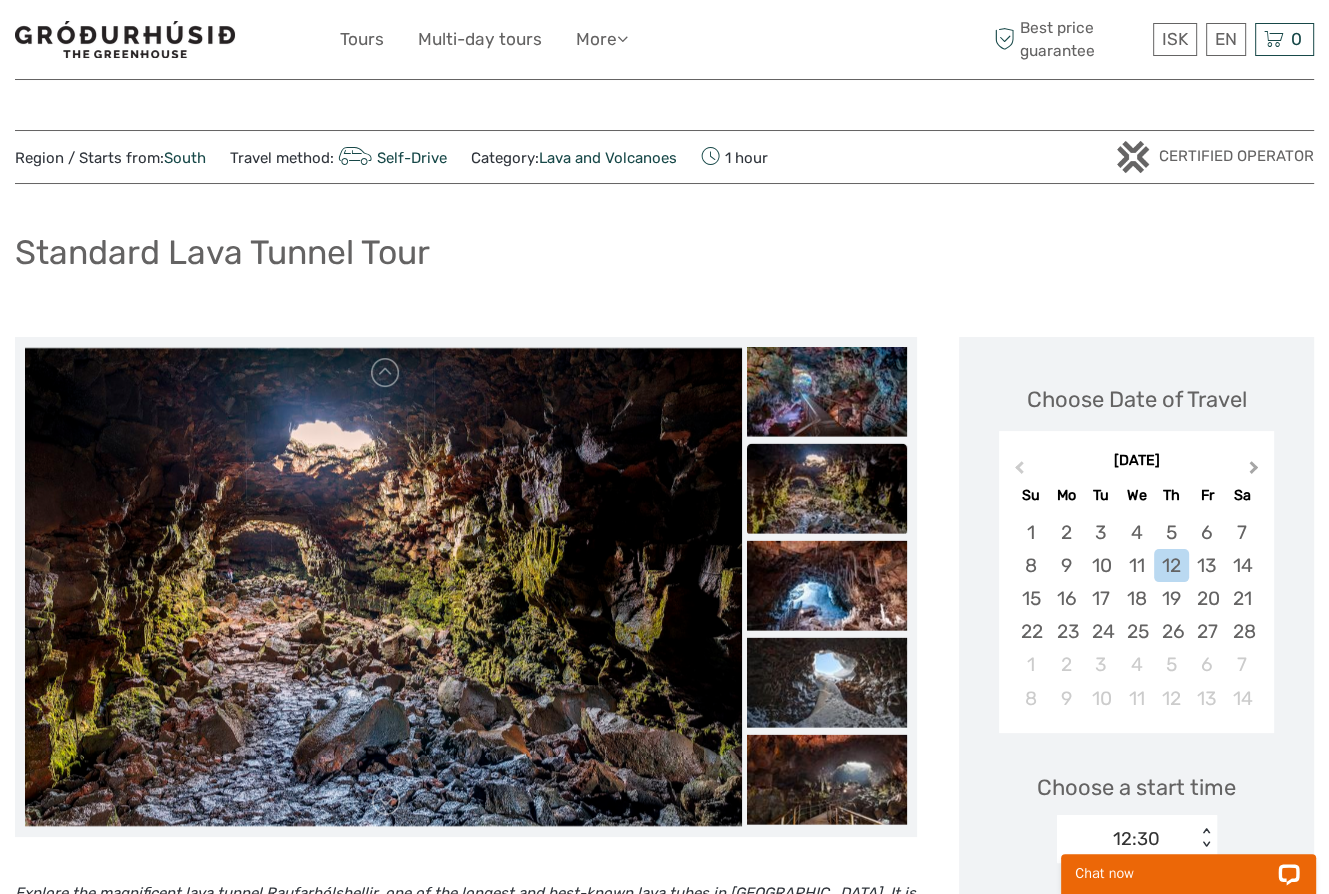 click on "Next Month" at bounding box center (1254, 471) 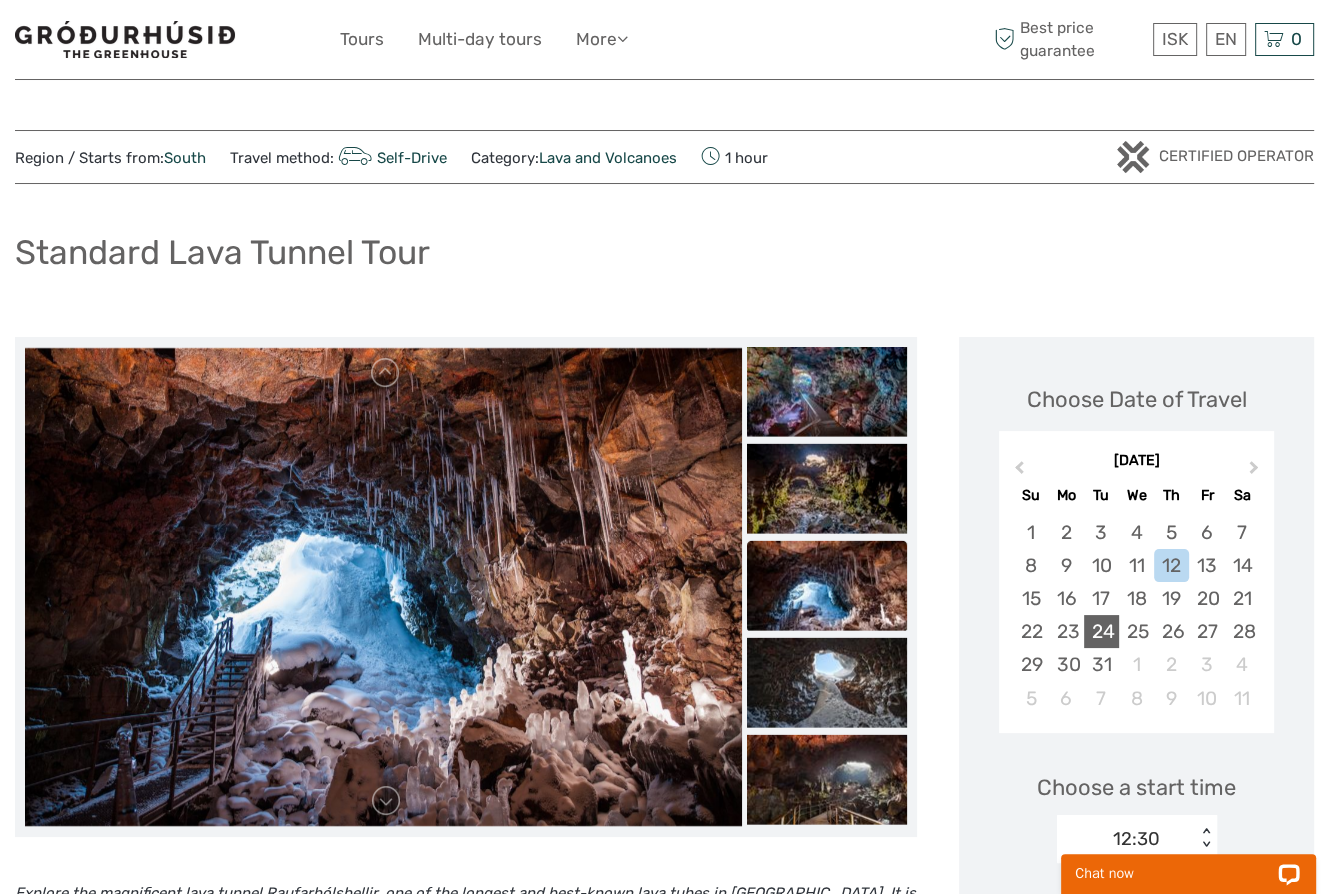 click on "24" at bounding box center [1101, 631] 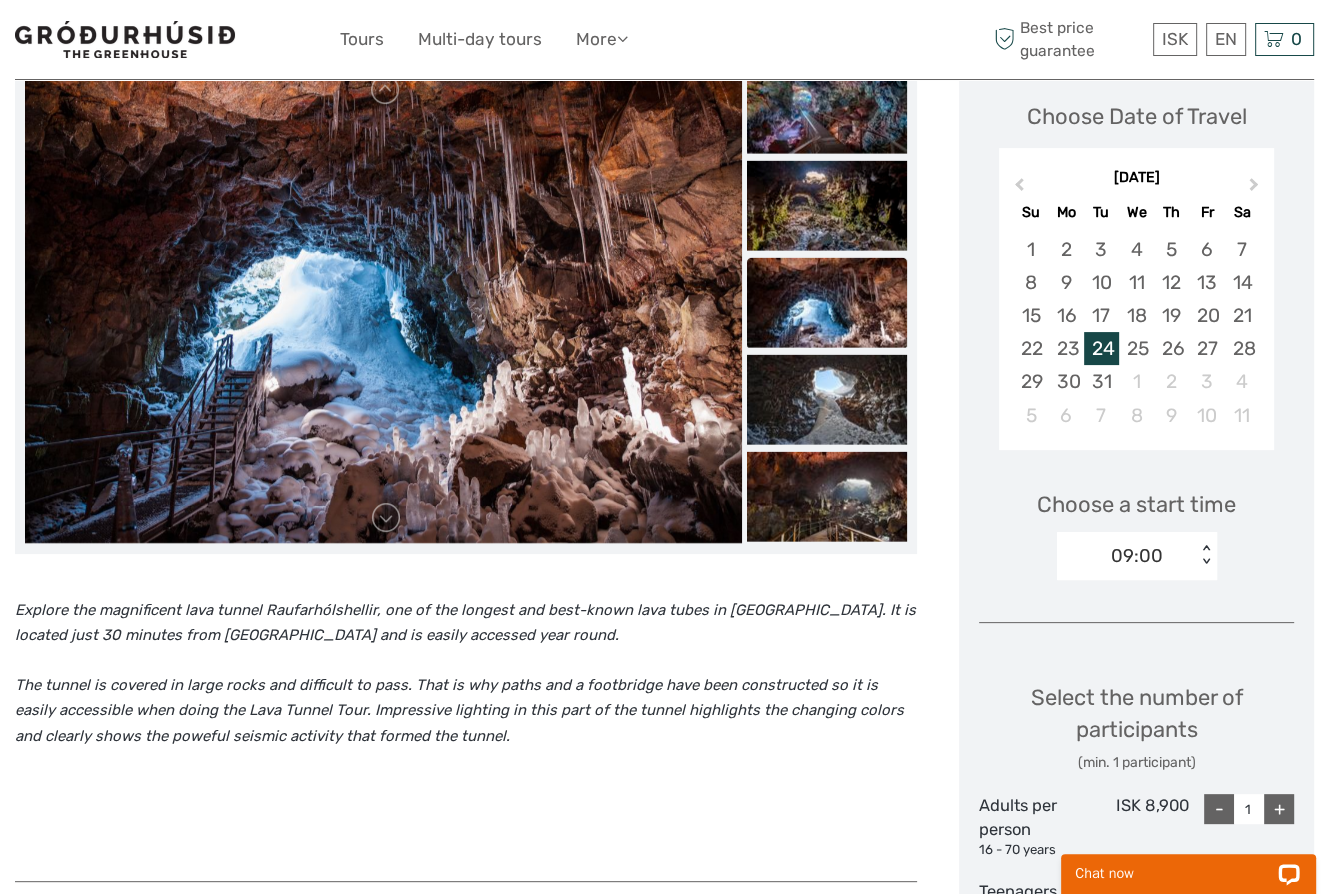 scroll, scrollTop: 300, scrollLeft: 0, axis: vertical 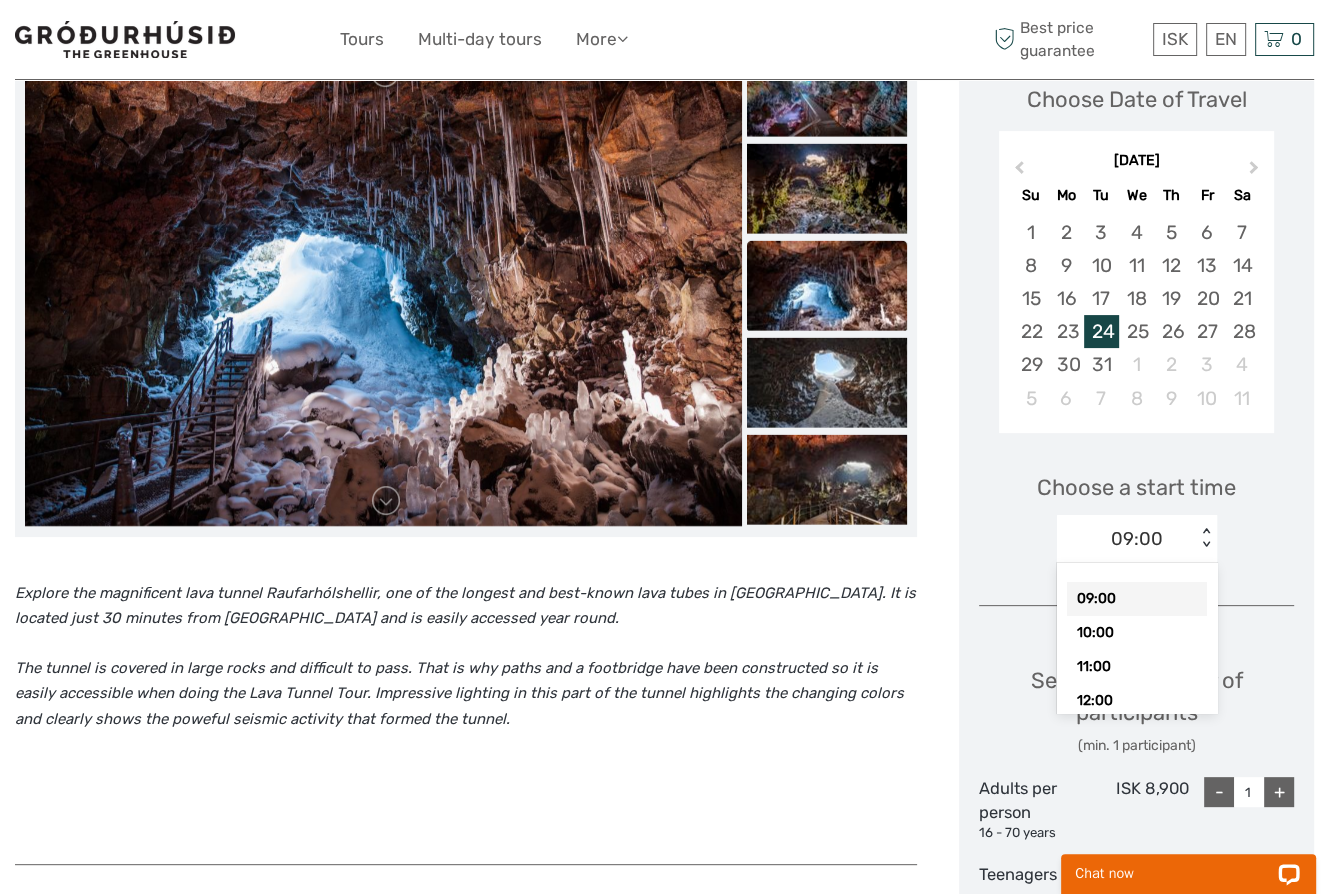 click on "< >" at bounding box center [1205, 538] 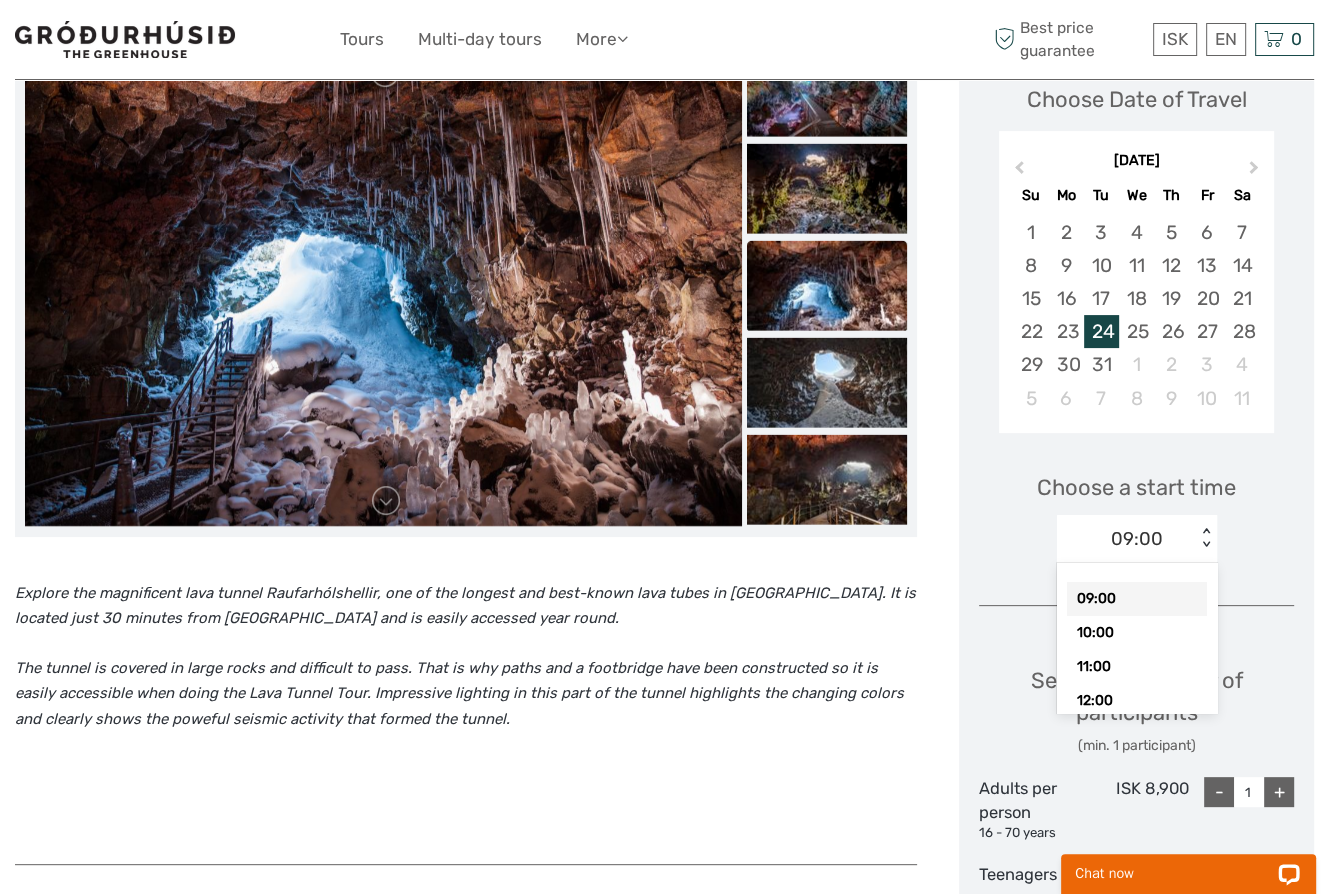 click on "09:00" at bounding box center (1137, 599) 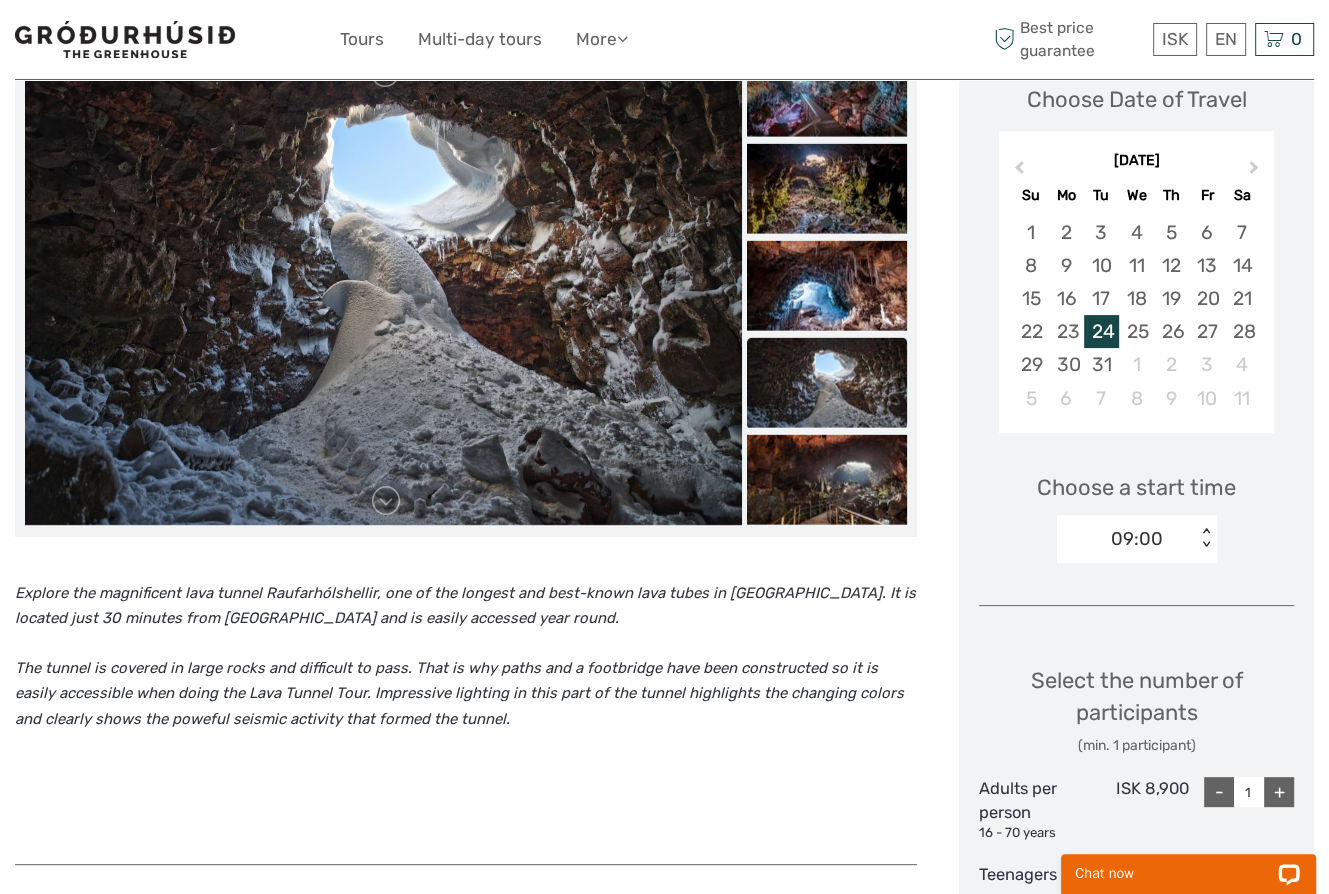 click on "Choose Date of Travel March 2026 Previous Month Next Month March 2026 Su Mo Tu We Th Fr Sa 1 2 3 4 5 6 7 8 9 10 11 12 13 14 15 16 17 18 19 20 21 22 23 24 25 26 27 28 29 30 31 1 2 3 4 5 6 7 8 9 10 11 Choose a start time 09:00 < > Select the number of participants (min. 1 participant) Adults per person 16 - 70 years ISK 8,900 - 1 + Teenagers per person  6 - 15 years ISK 4,450 - 0 + Children per person 3 - 5 years ISK 0 - 0 + Total :  ISK 8,900 Best price guarantee ADD TO CART EXPRESS CHECKOUT" at bounding box center (1136, 649) 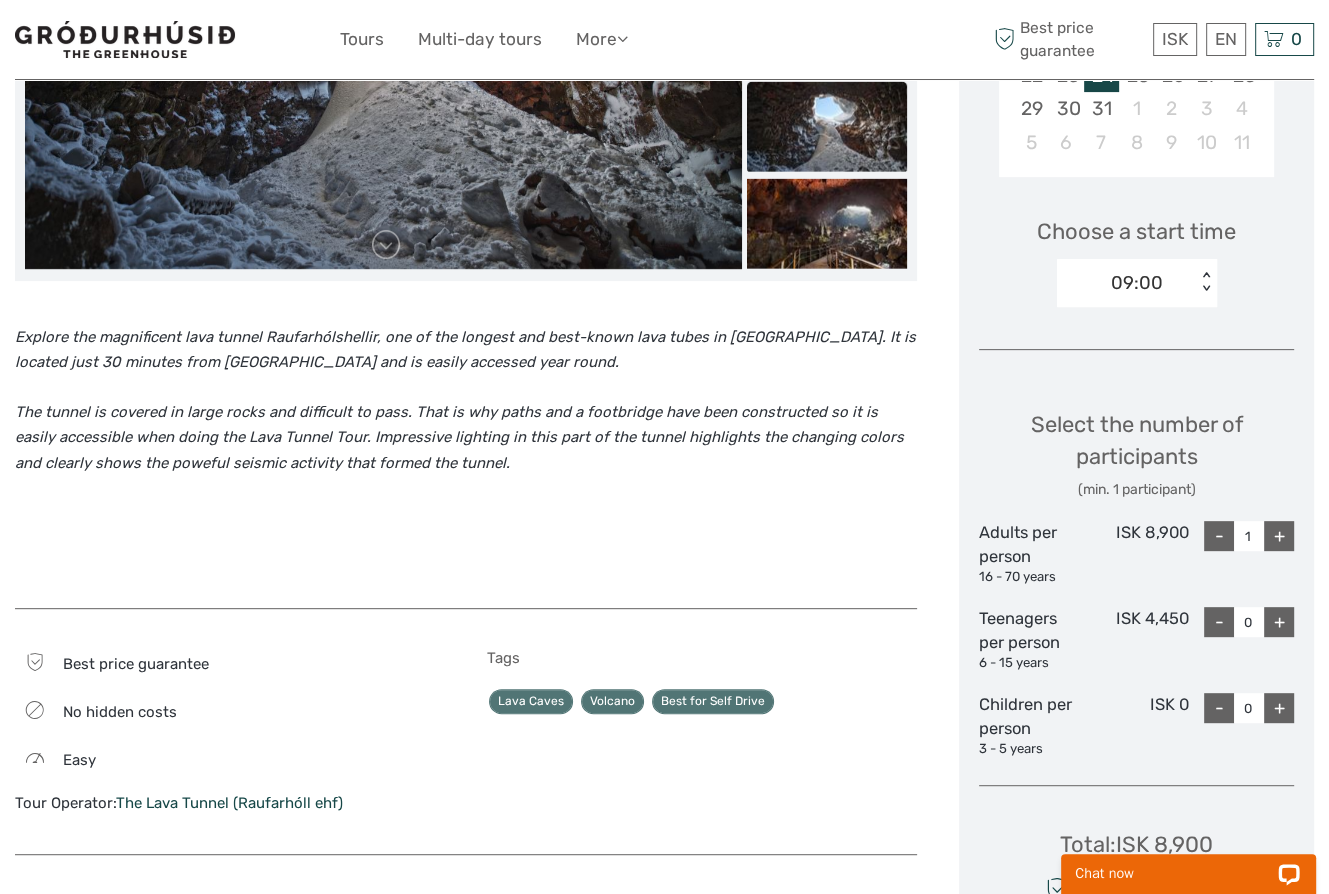 scroll, scrollTop: 600, scrollLeft: 0, axis: vertical 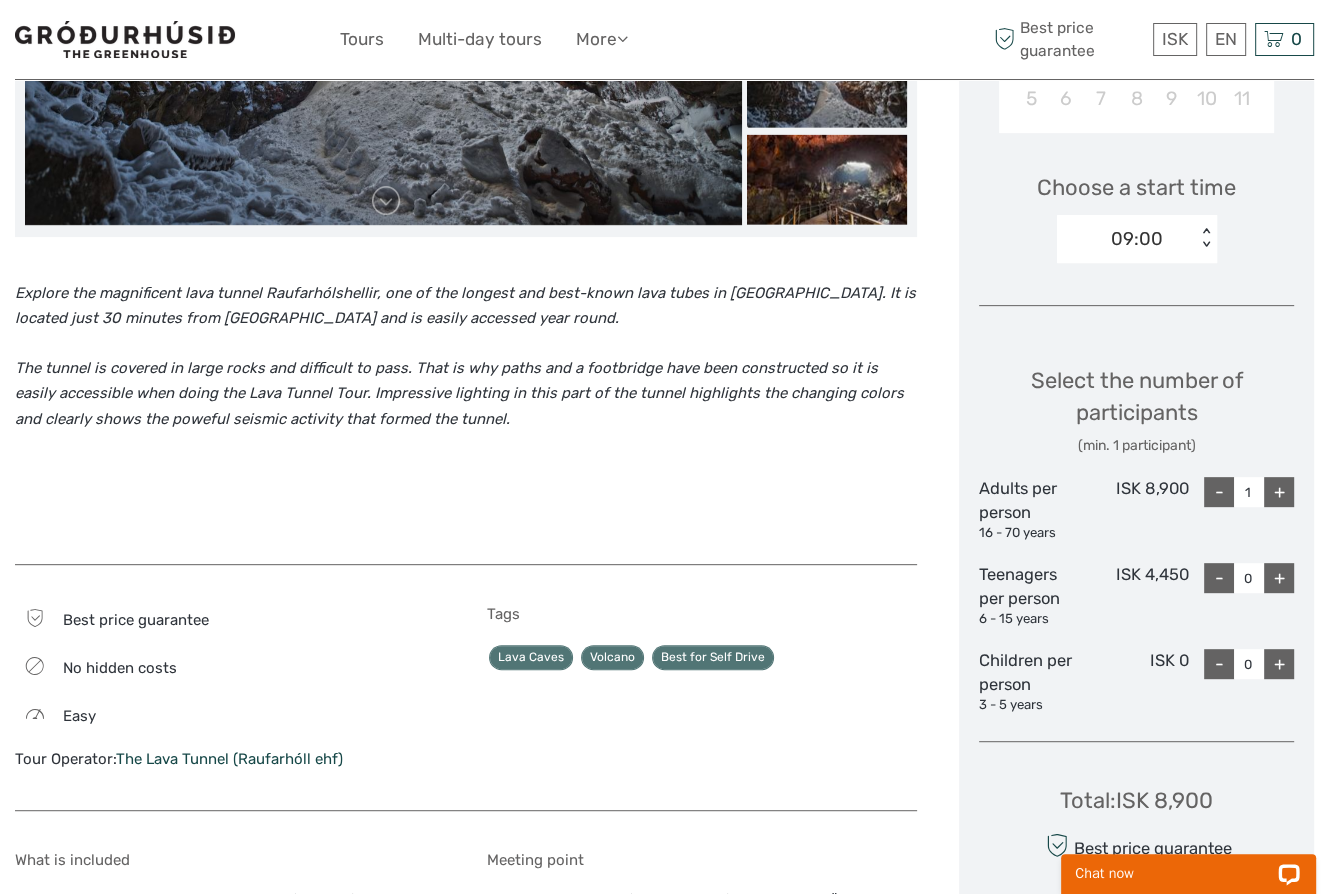 click on "+" at bounding box center [1279, 492] 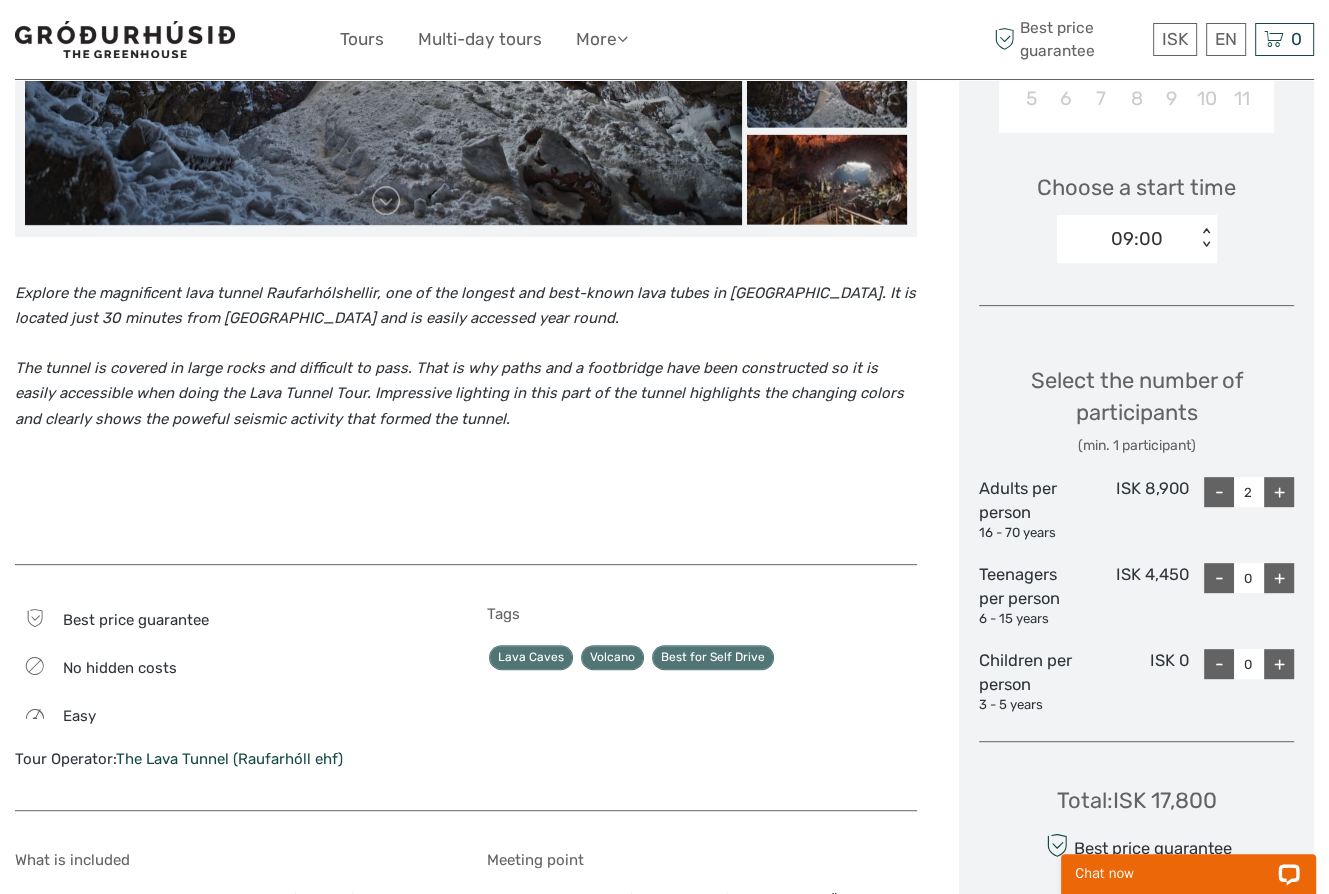 click on "+" at bounding box center (1279, 578) 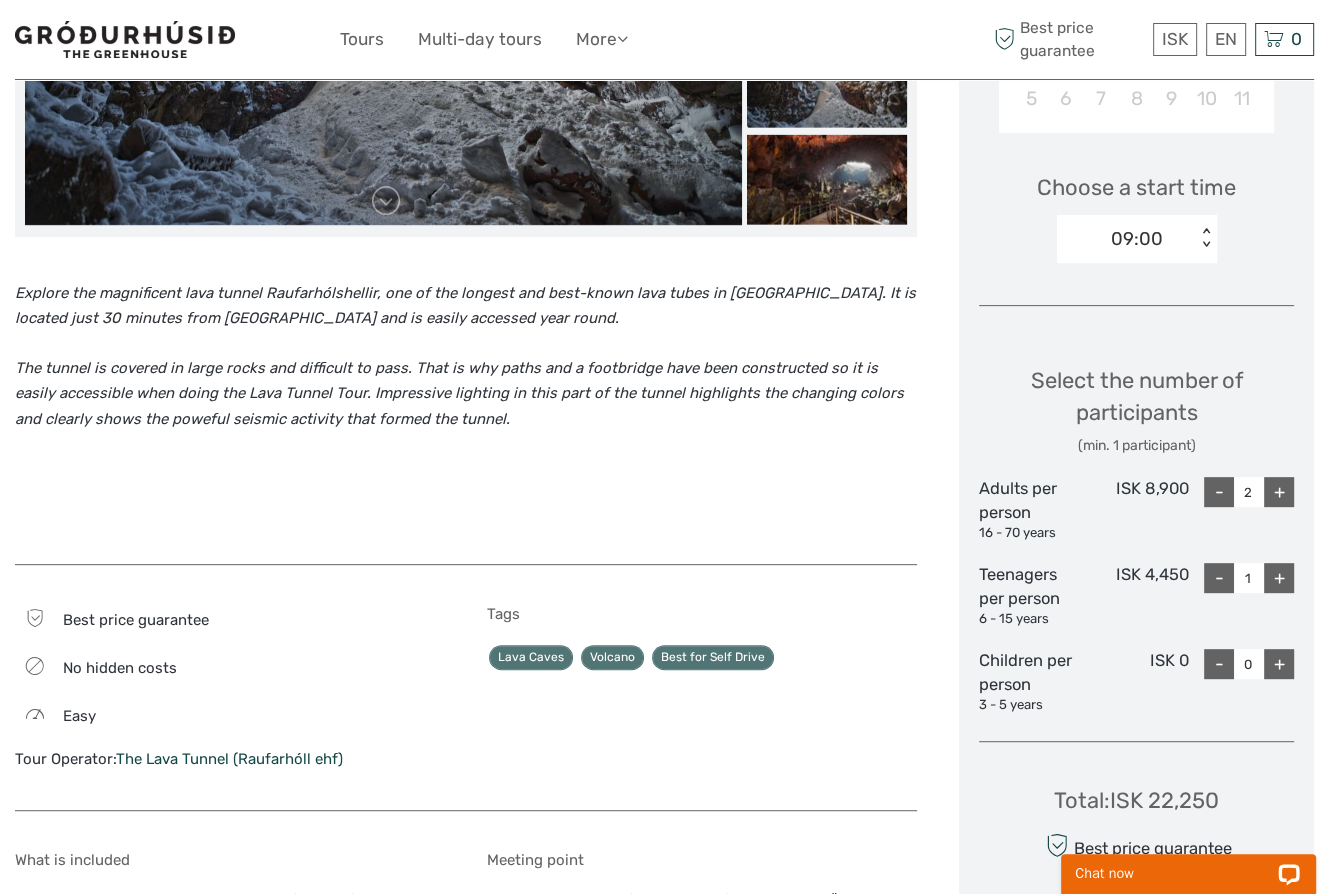 click on "+" at bounding box center [1279, 578] 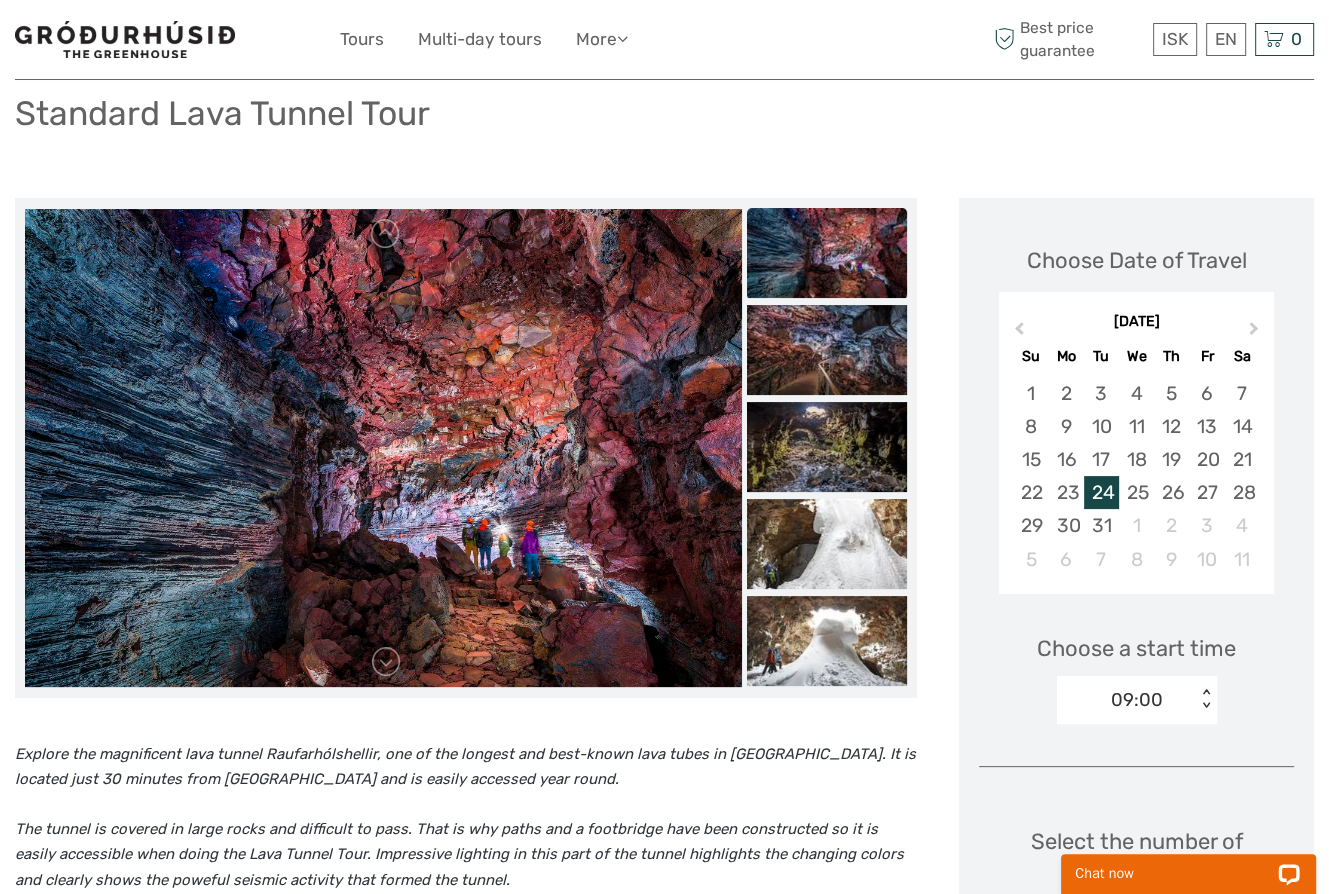scroll, scrollTop: 0, scrollLeft: 0, axis: both 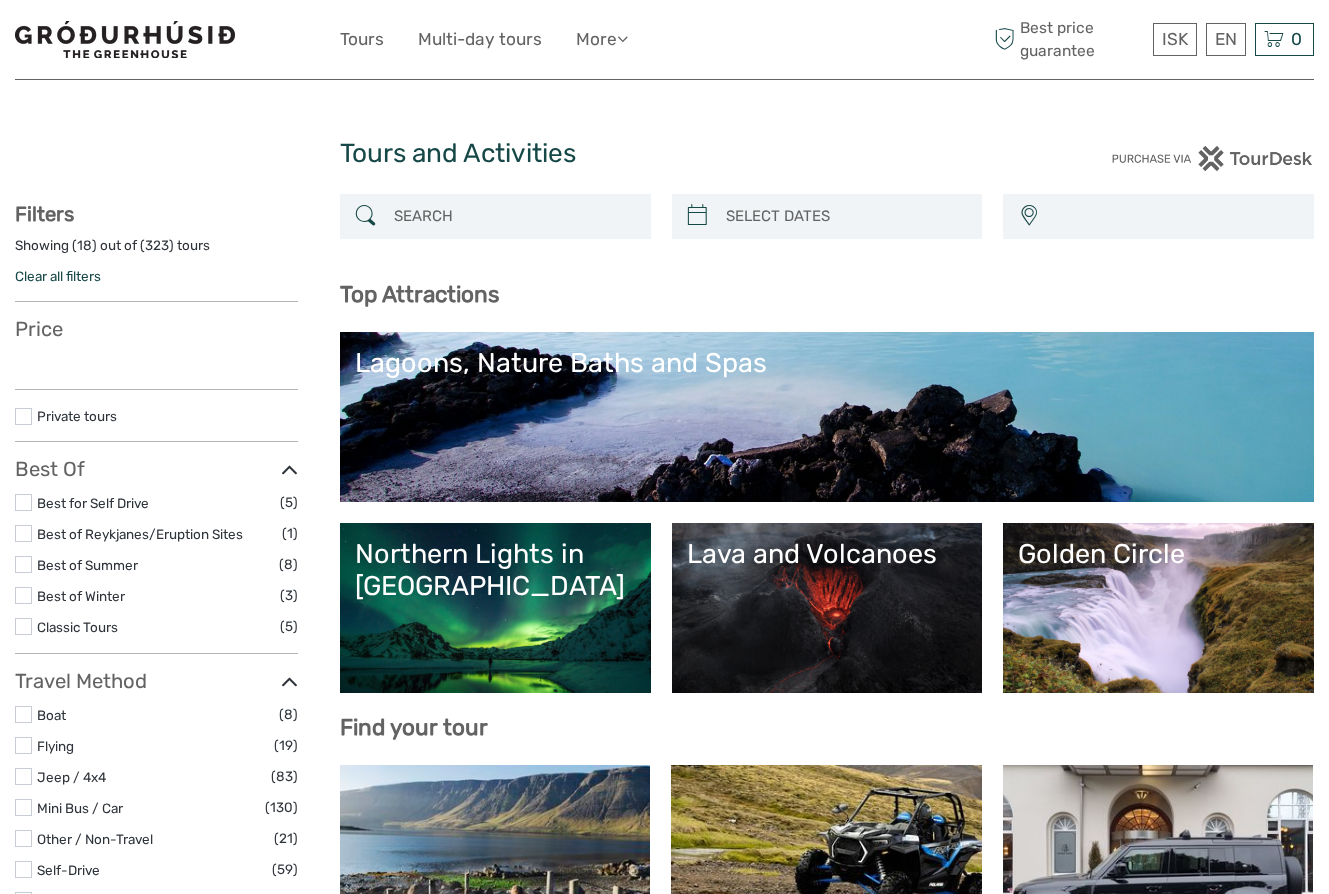 select 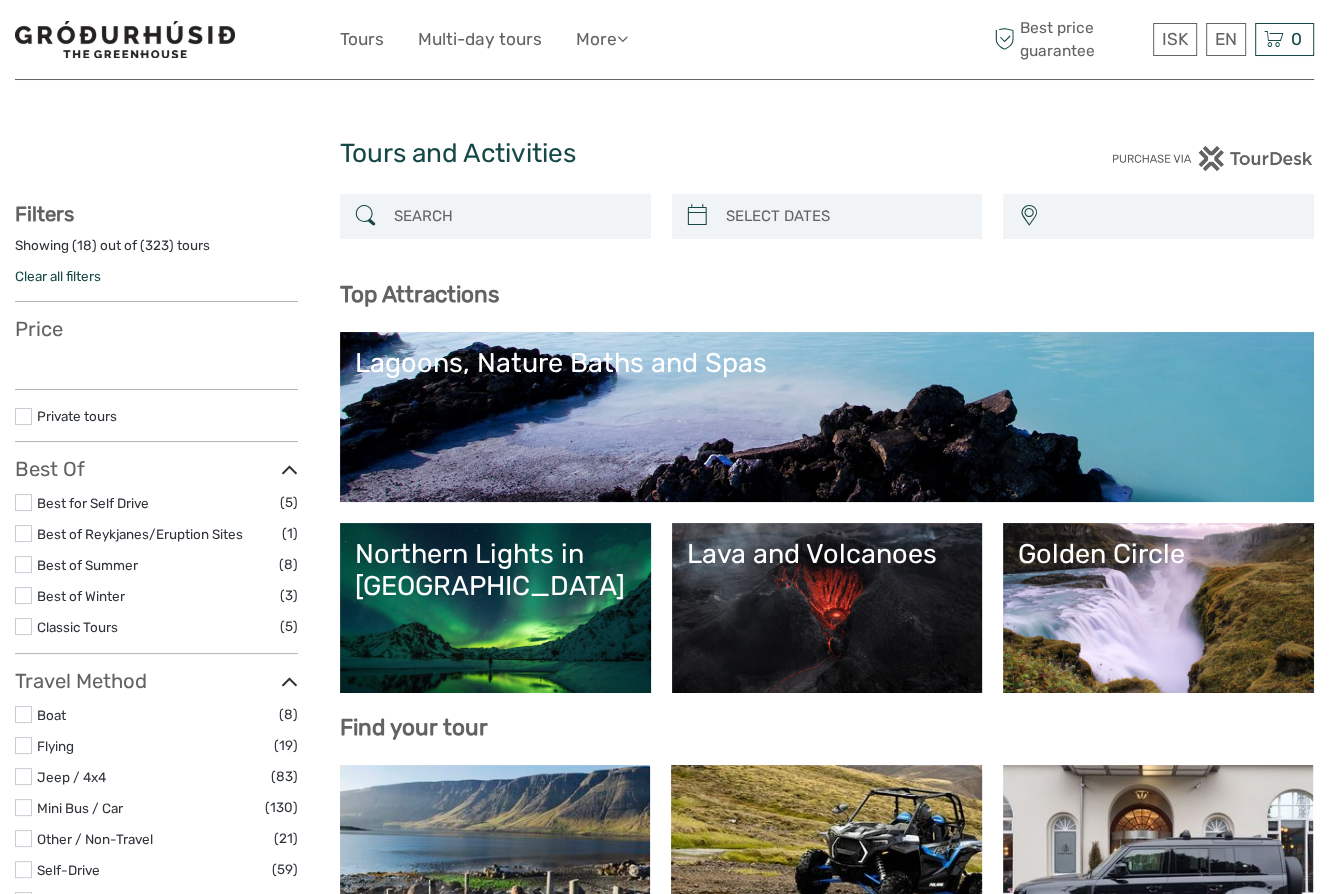 select 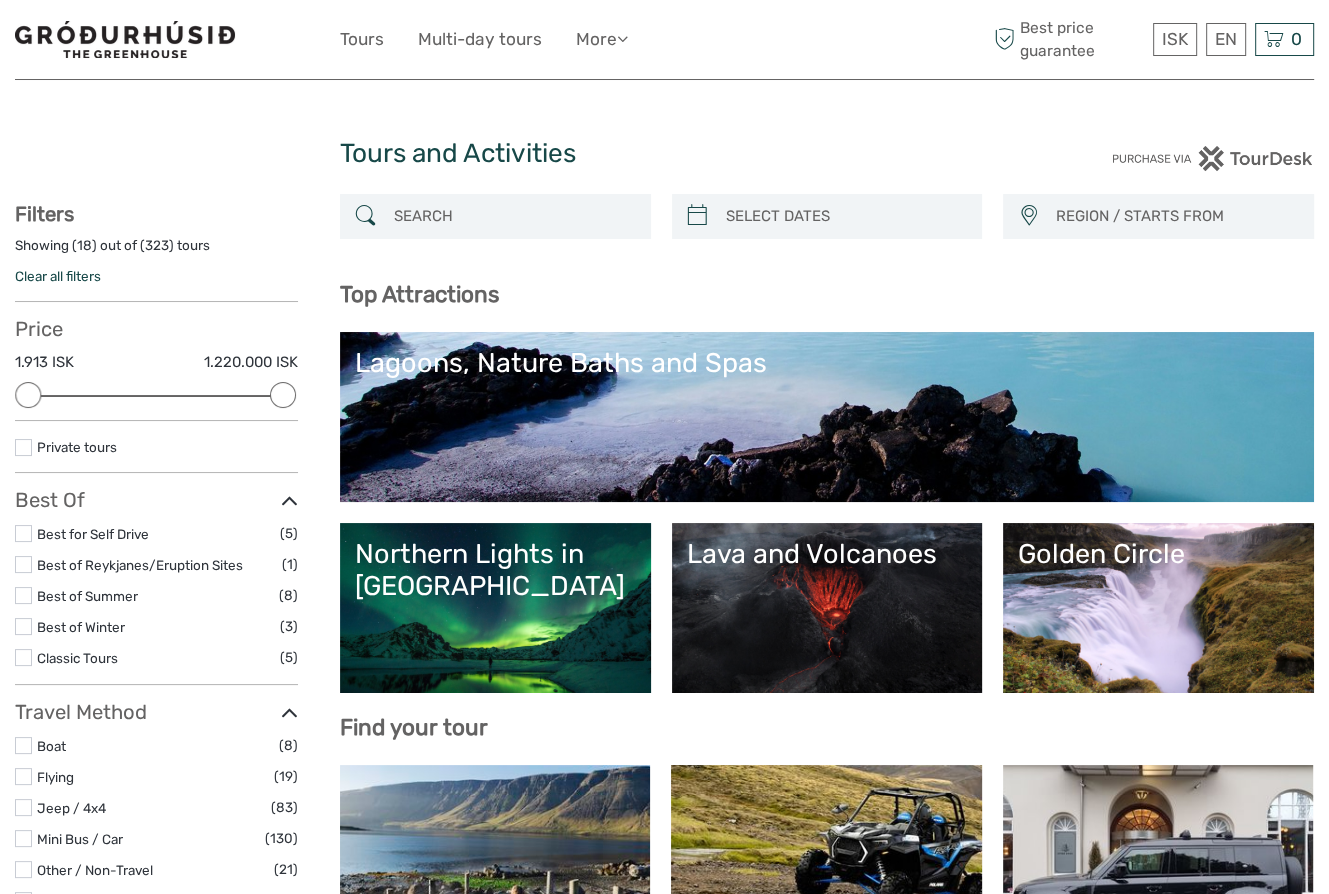 scroll, scrollTop: 0, scrollLeft: 0, axis: both 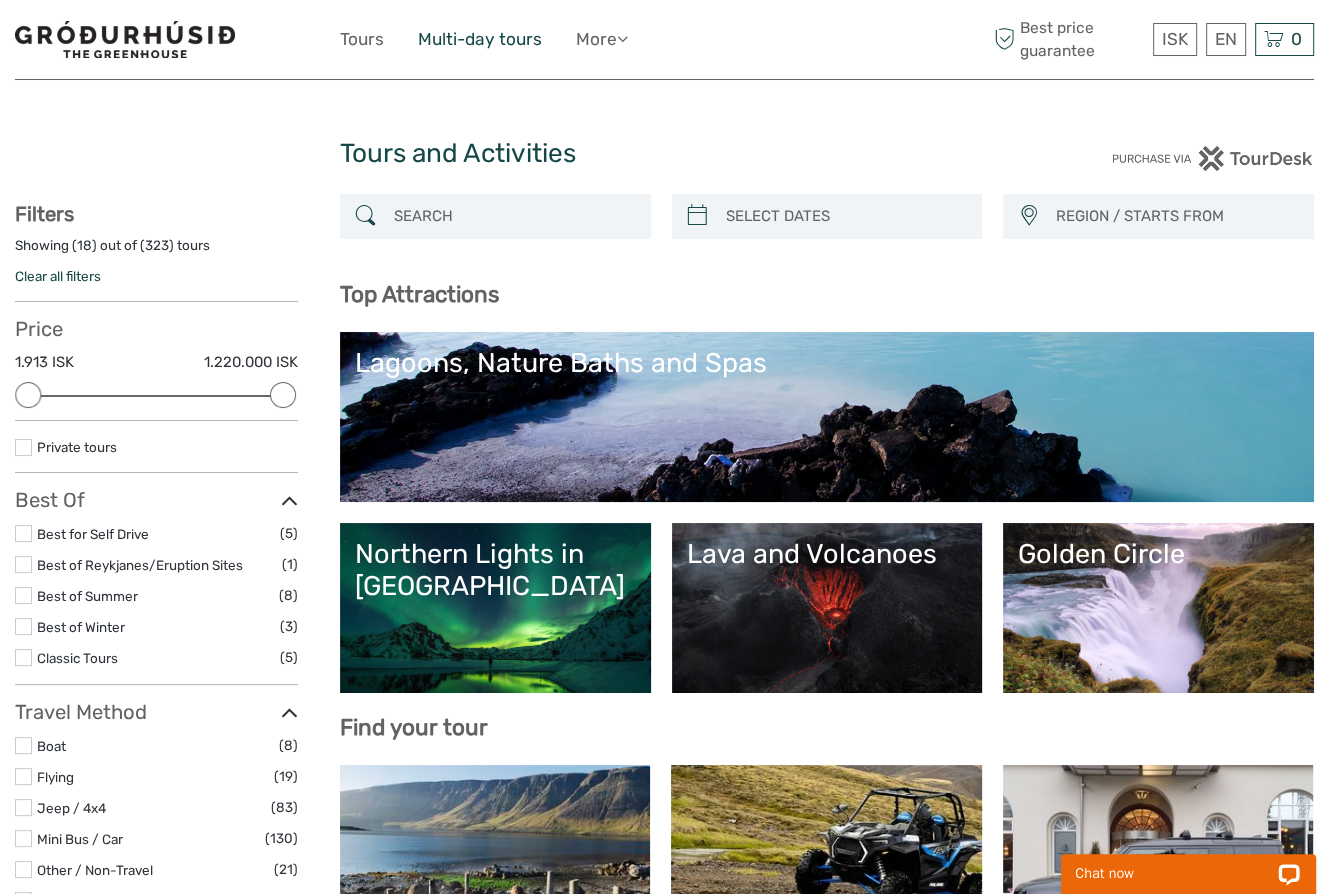 click on "Multi-day tours" at bounding box center [480, 39] 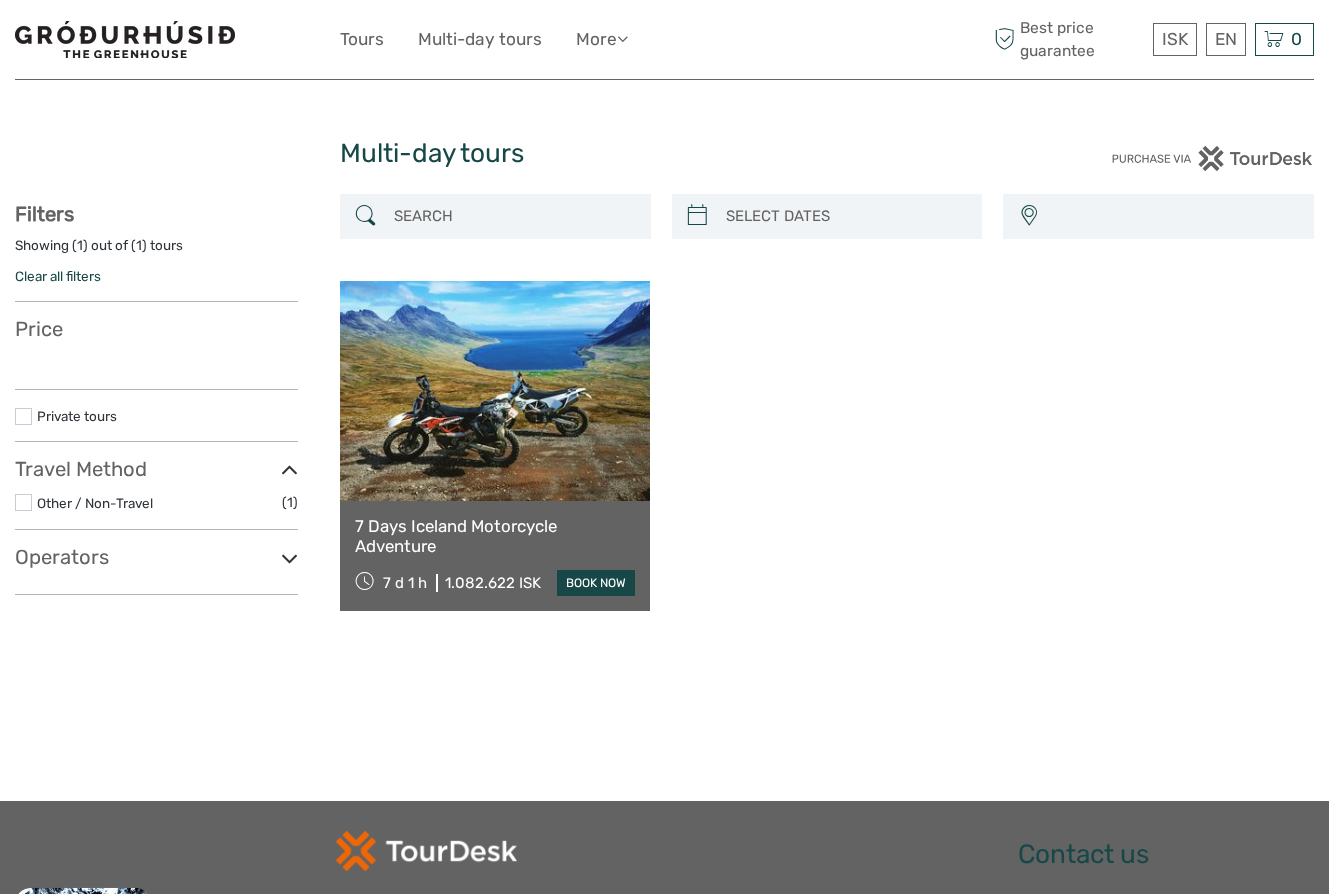 select 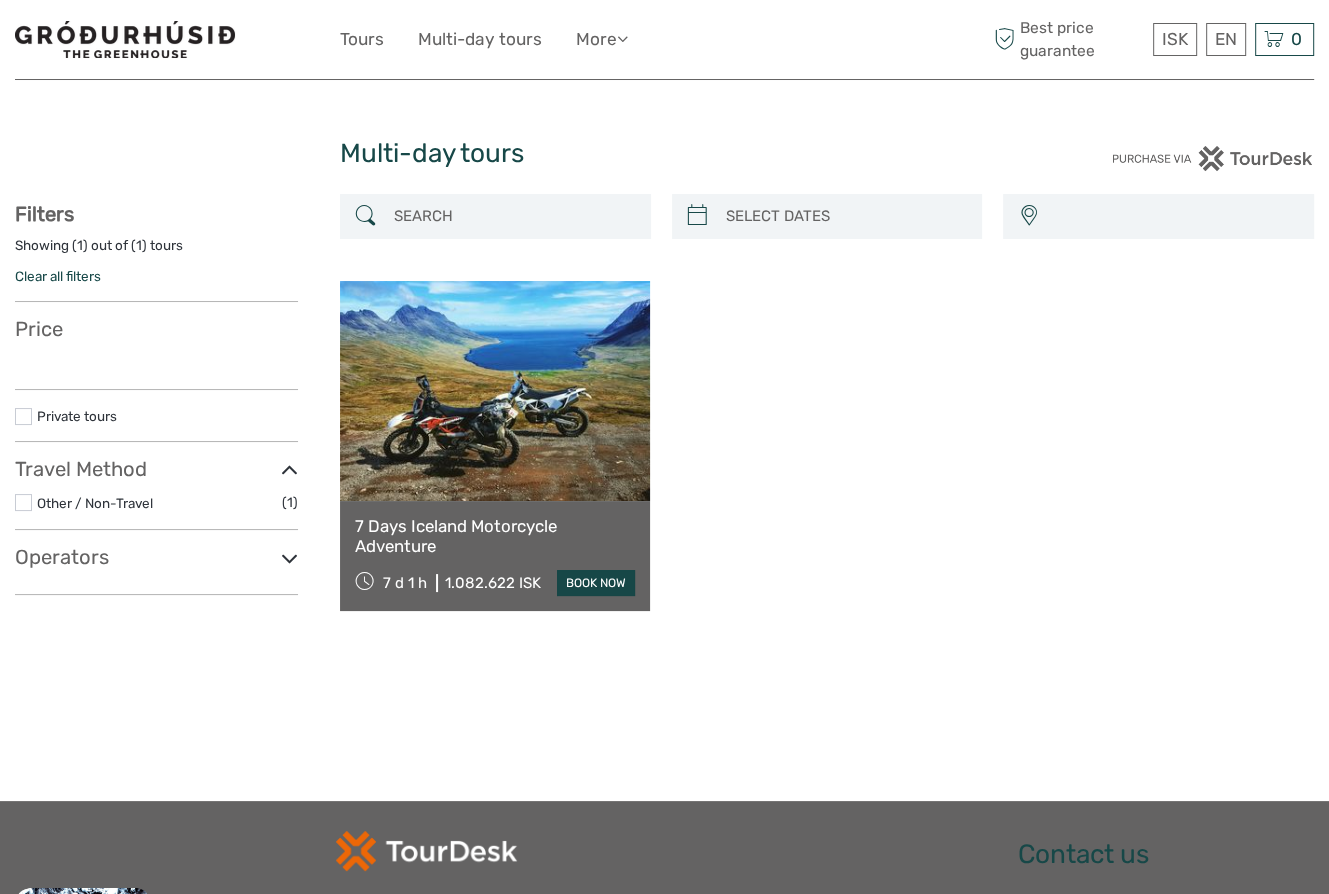 select 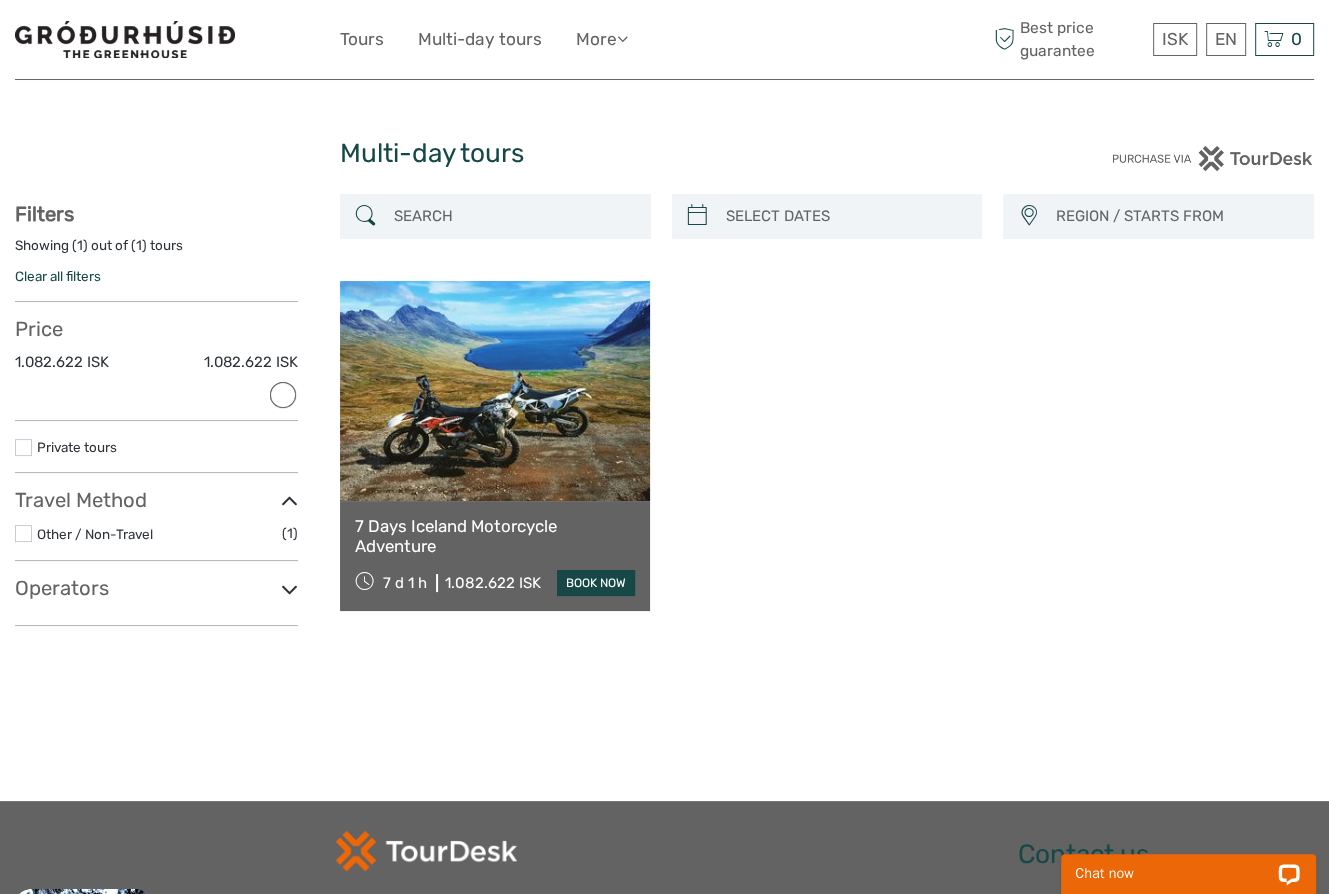 scroll, scrollTop: 0, scrollLeft: 0, axis: both 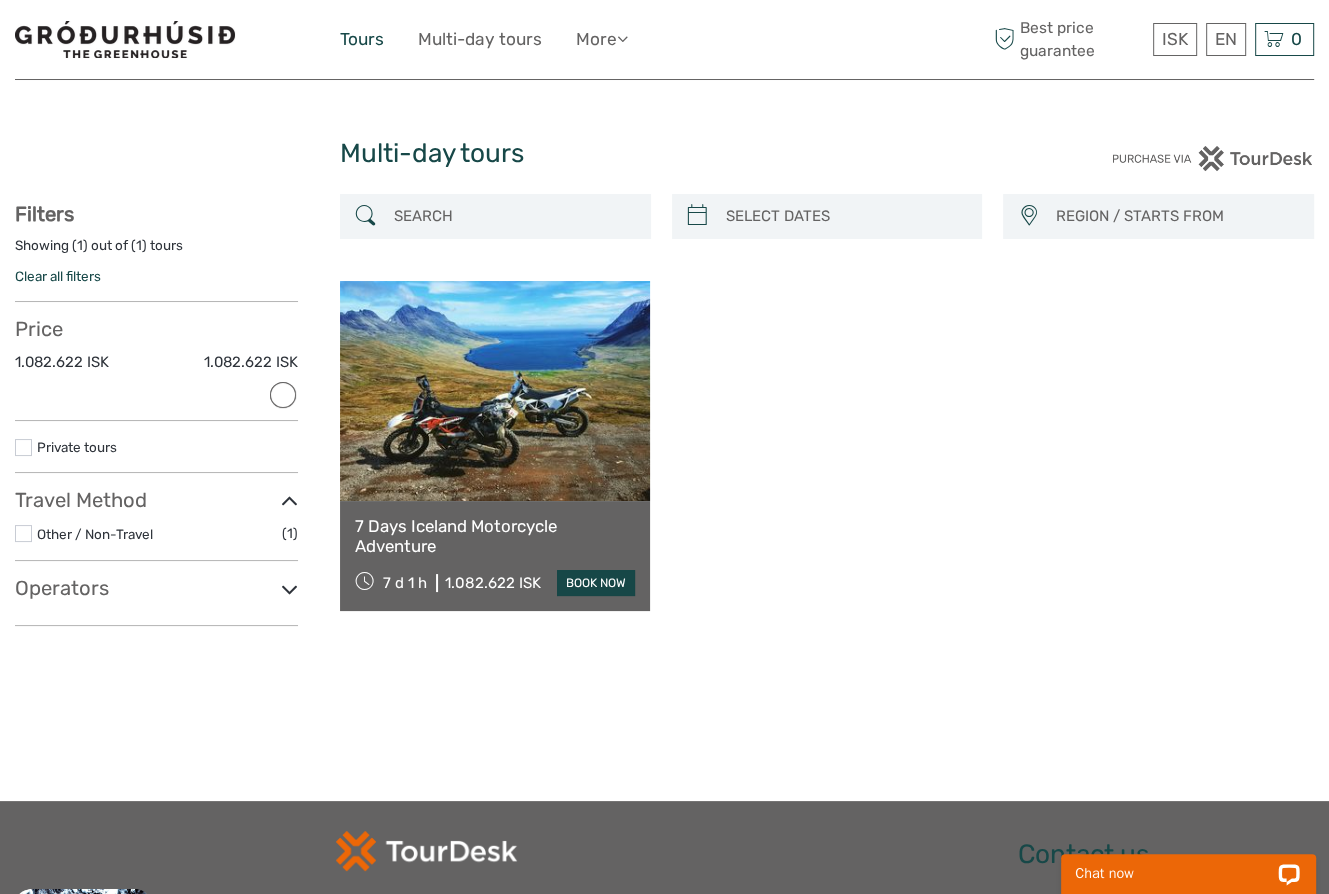 click on "Tours" at bounding box center [362, 39] 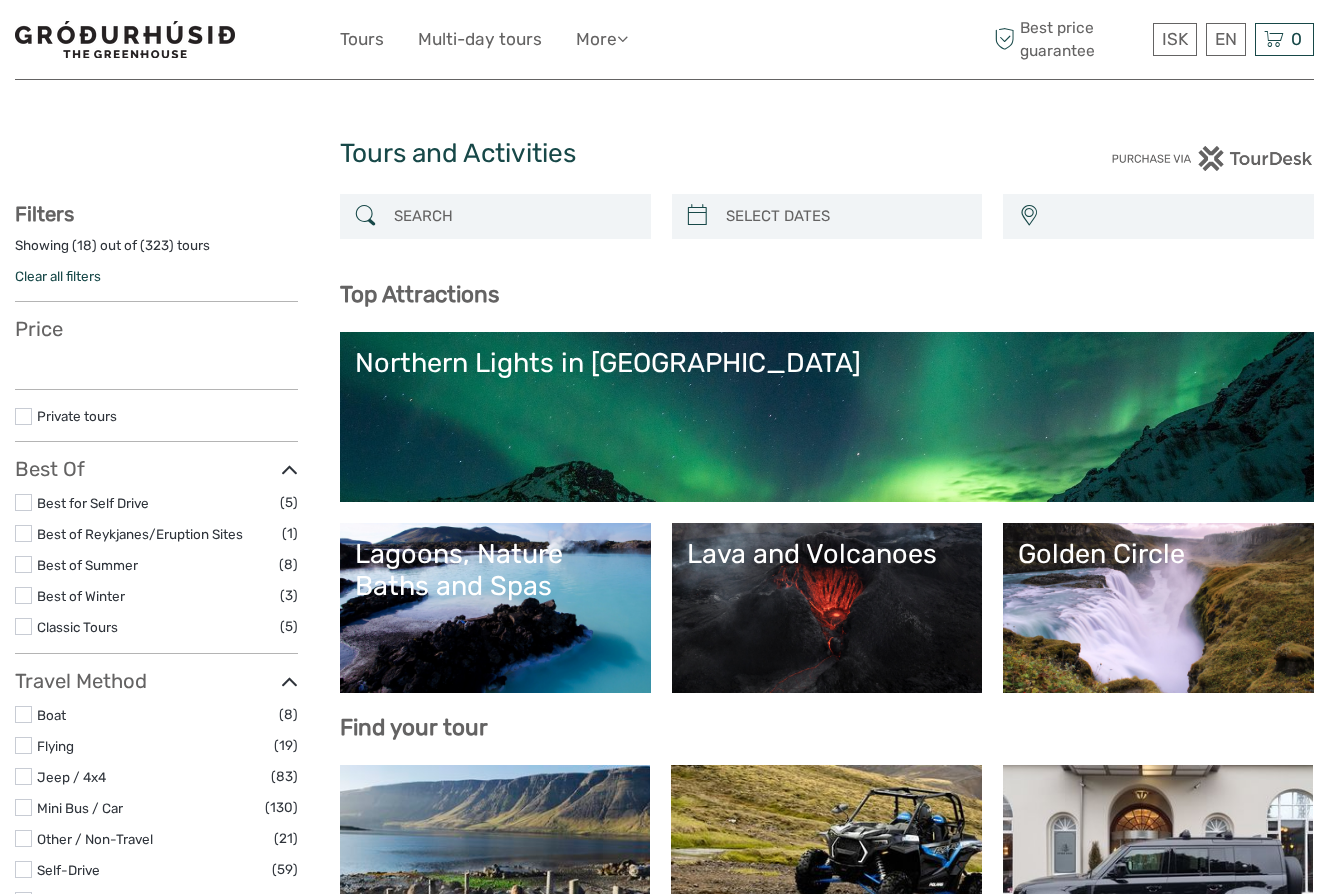 select 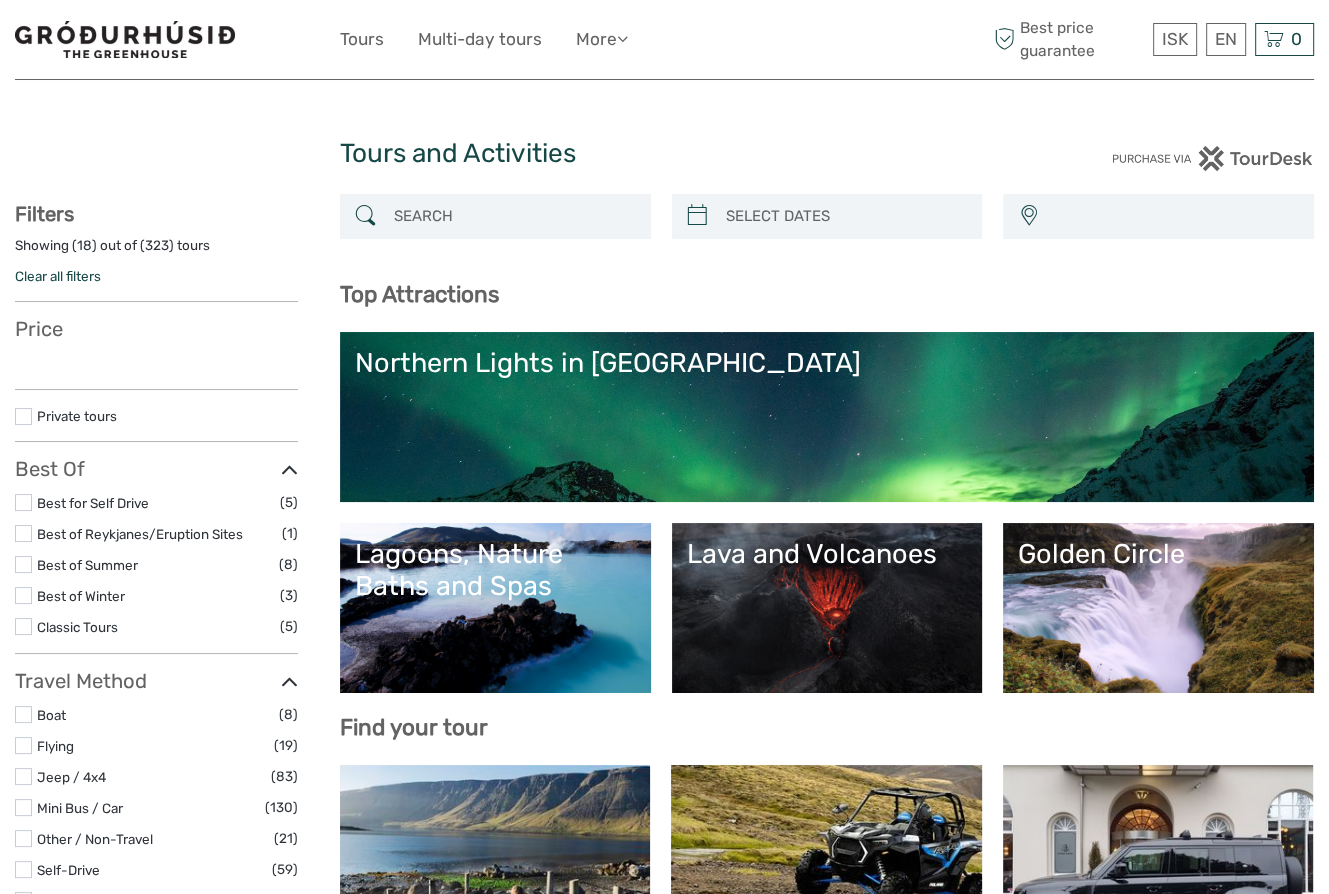 select 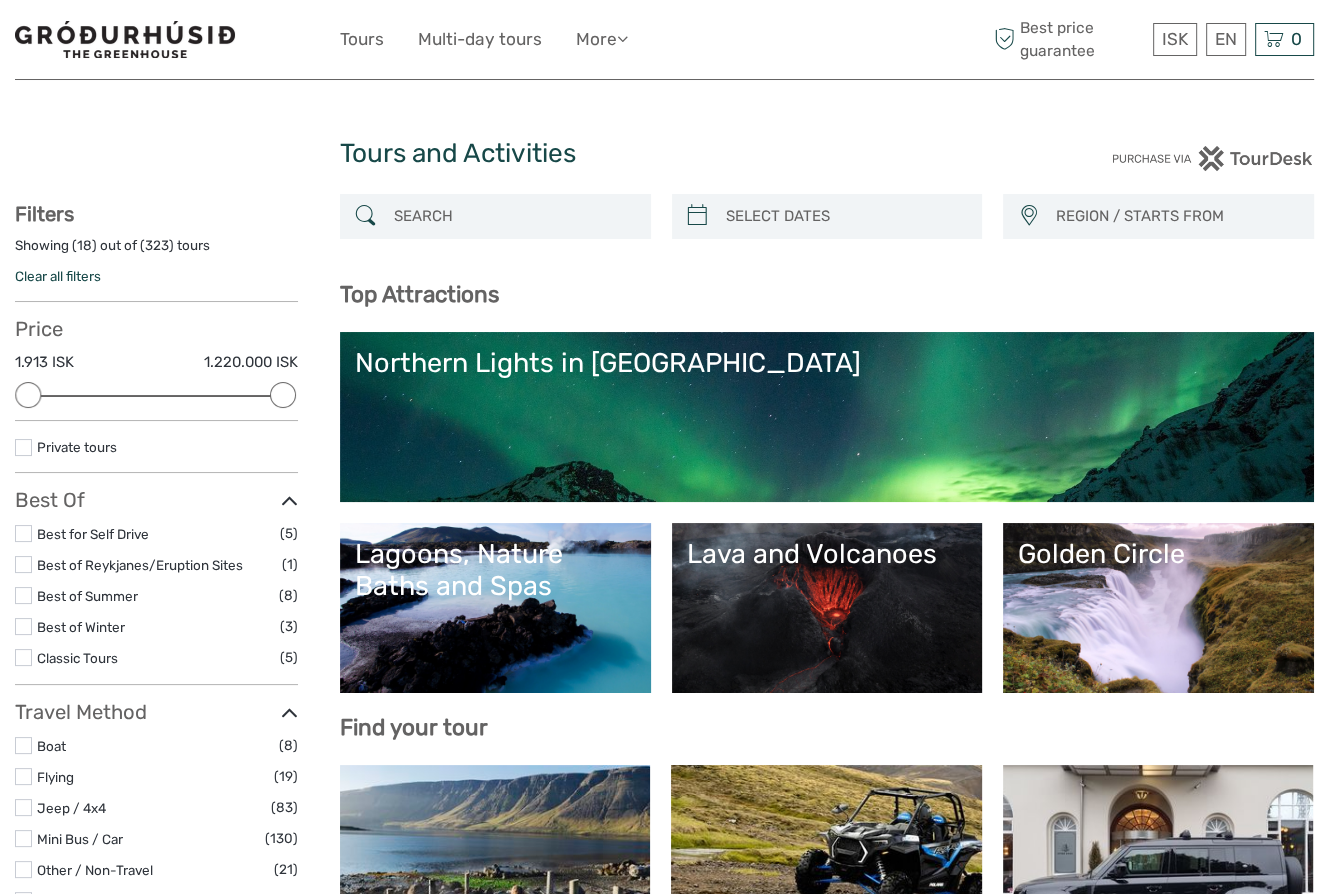scroll, scrollTop: 0, scrollLeft: 0, axis: both 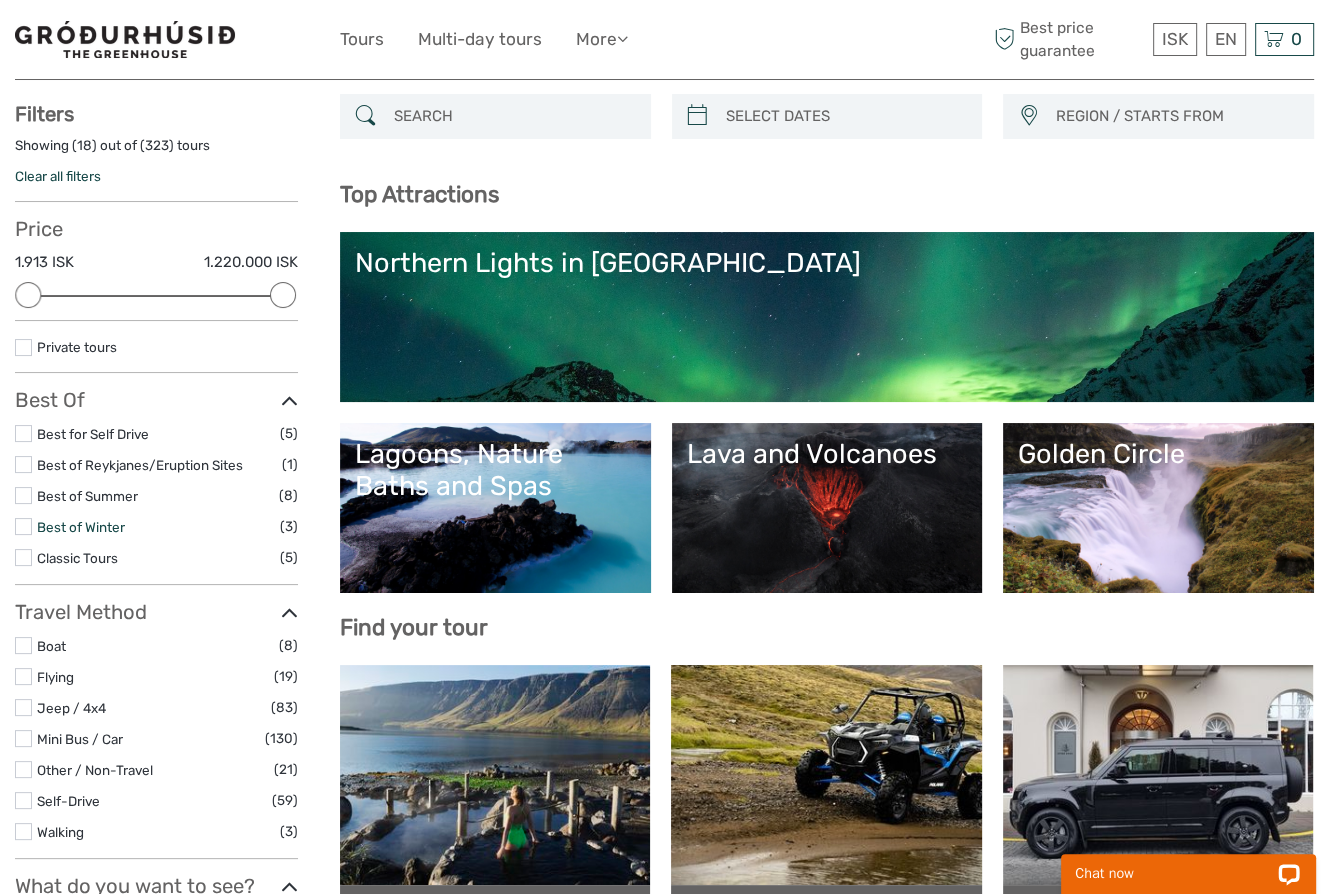 click on "Best of Winter" at bounding box center [81, 527] 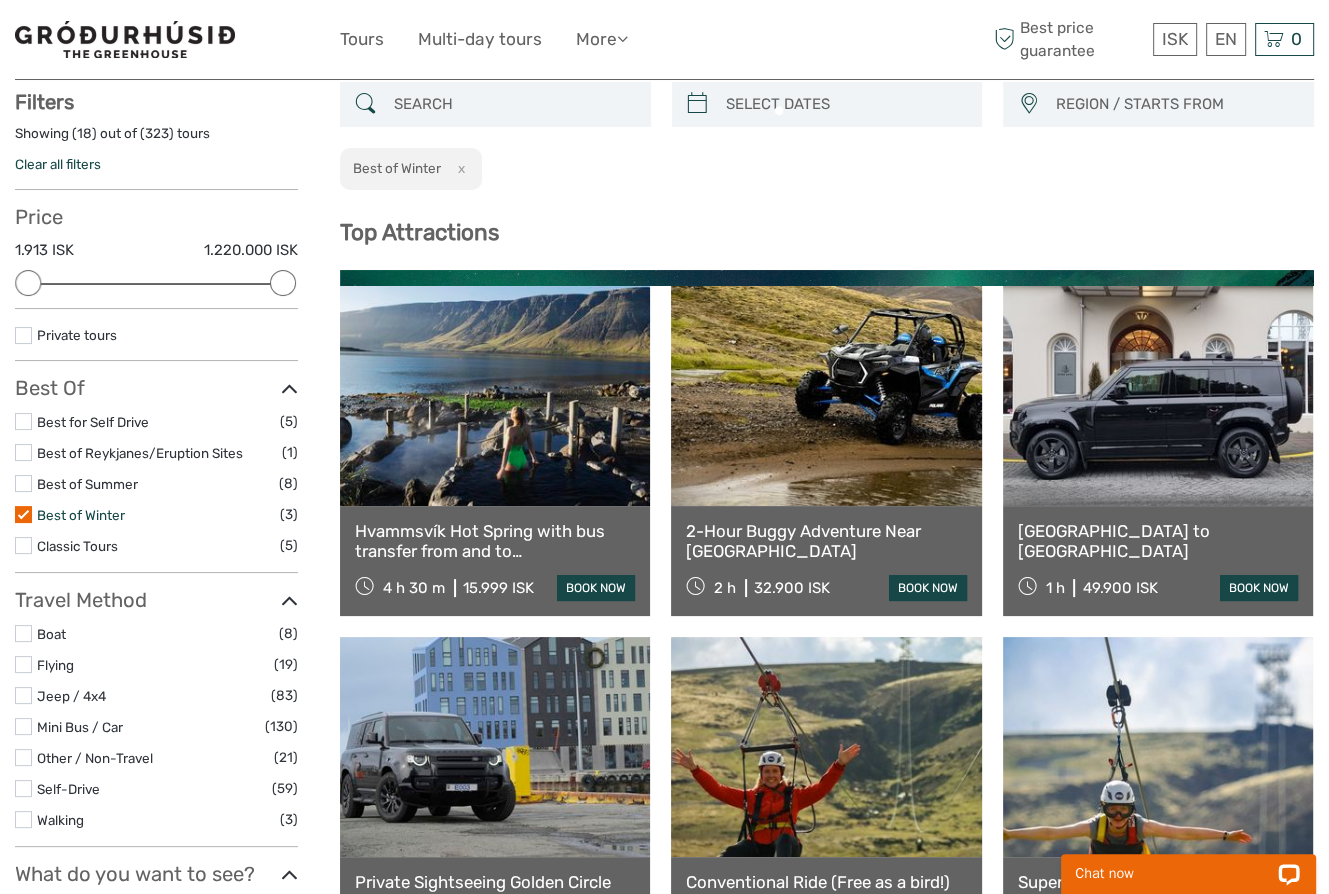 scroll, scrollTop: 113, scrollLeft: 0, axis: vertical 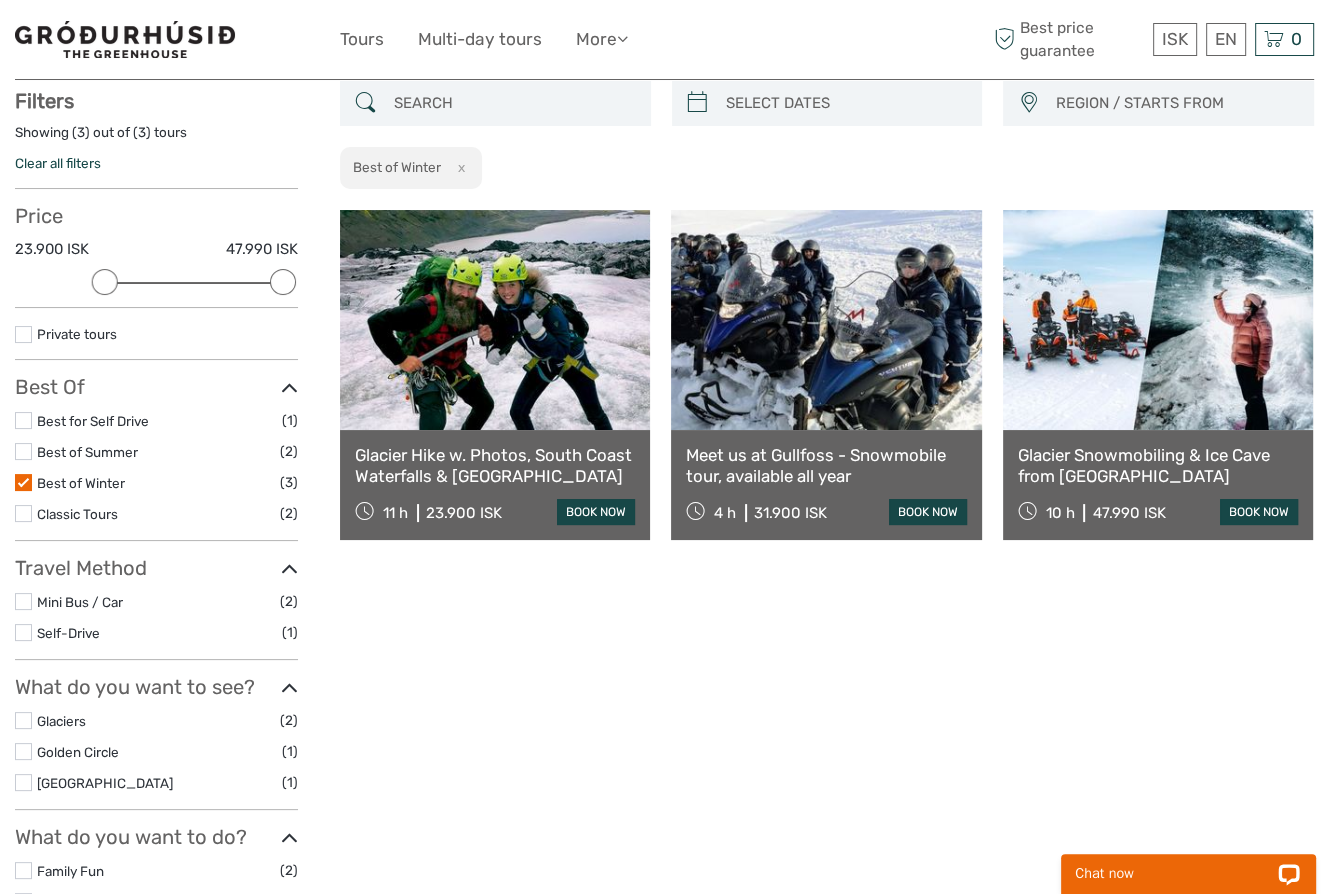 click at bounding box center (23, 482) 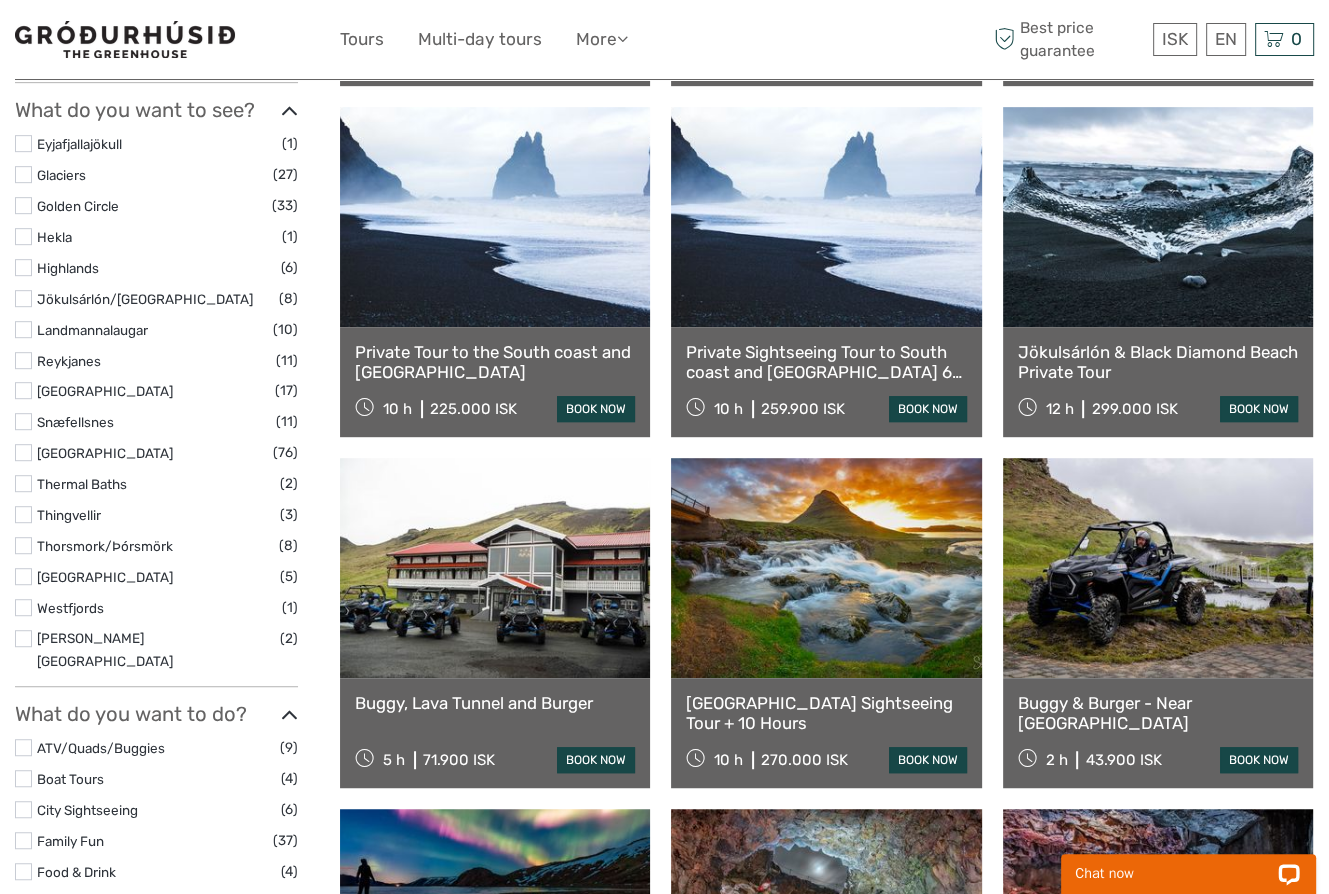 scroll, scrollTop: 613, scrollLeft: 0, axis: vertical 